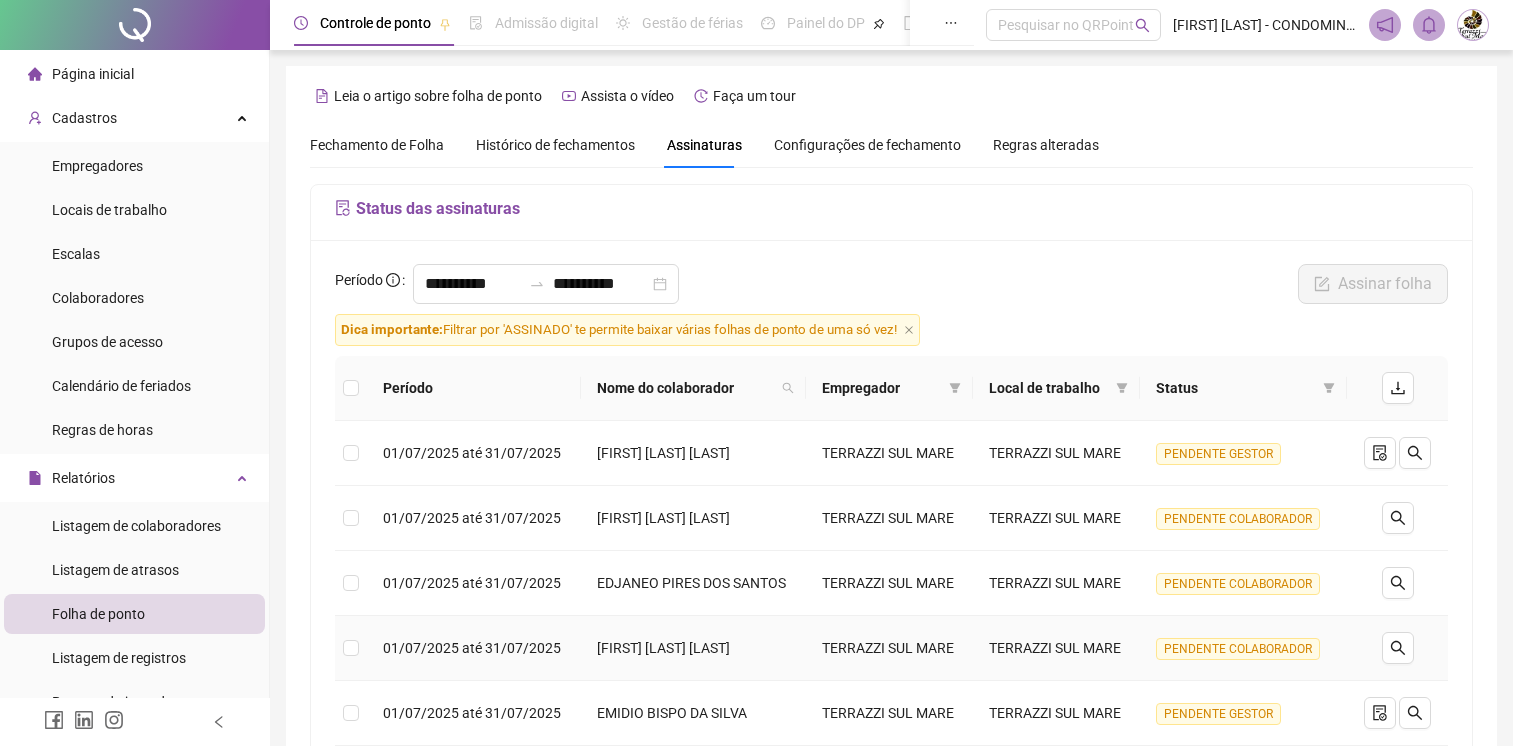 scroll, scrollTop: 100, scrollLeft: 0, axis: vertical 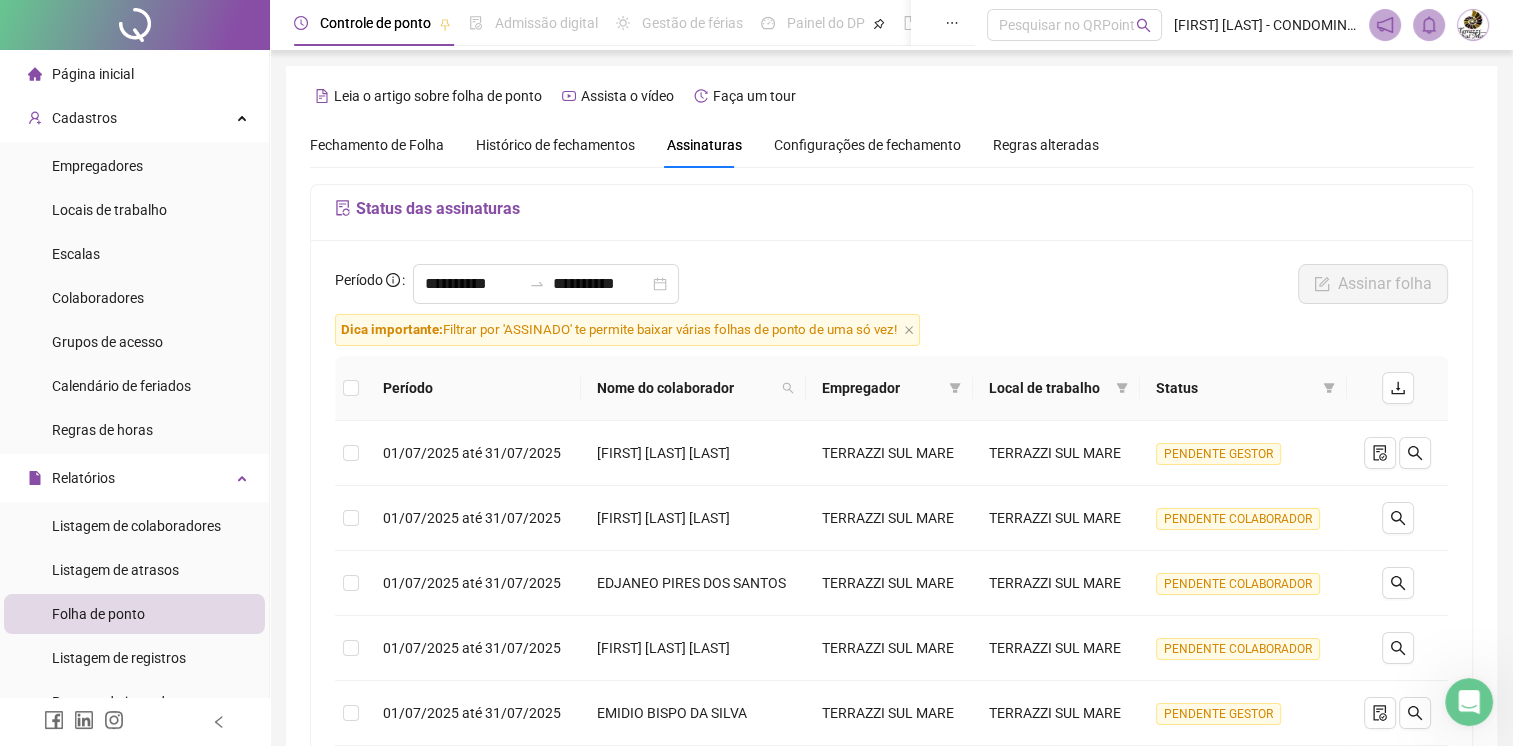 click on "Histórico de fechamentos" at bounding box center [555, 145] 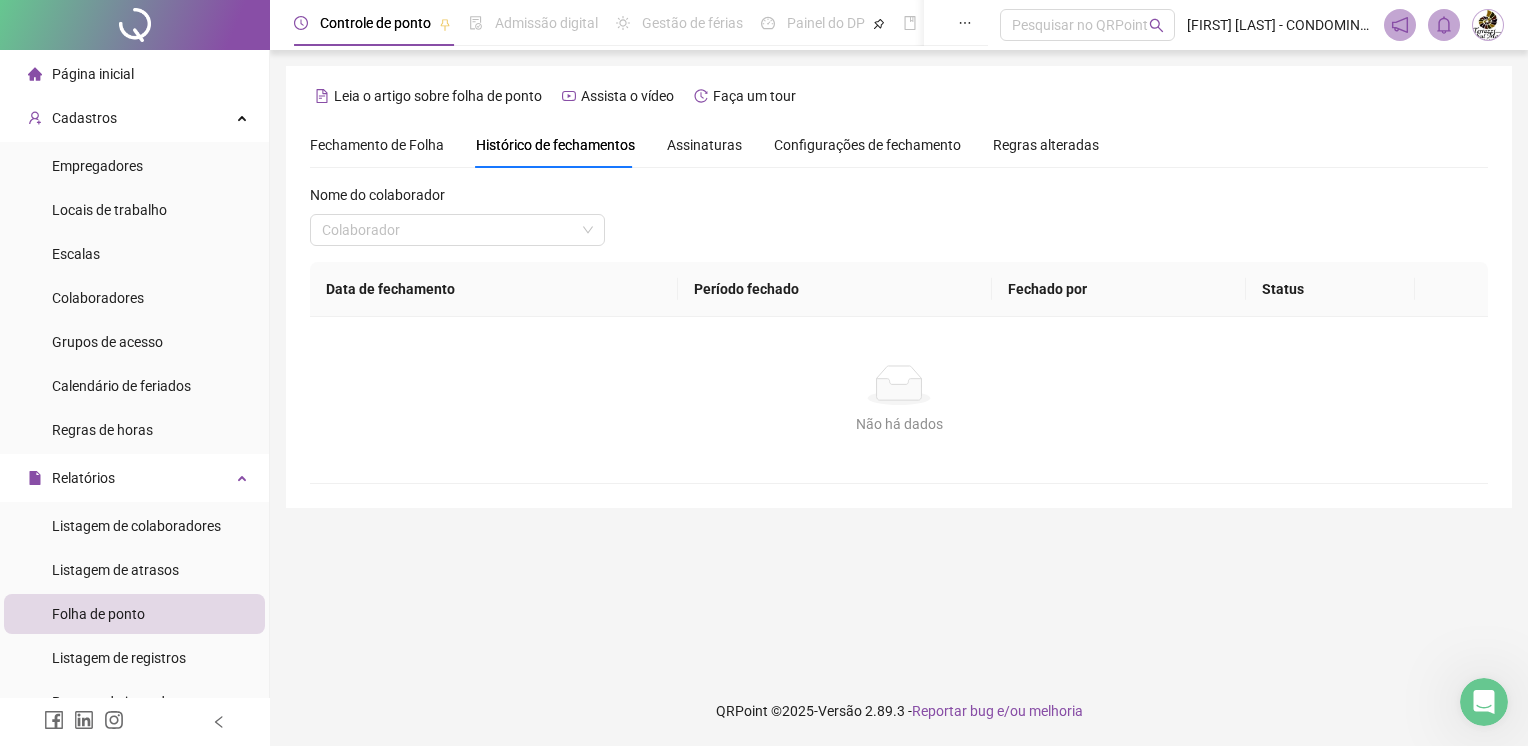 click on "Assinaturas" at bounding box center [704, 145] 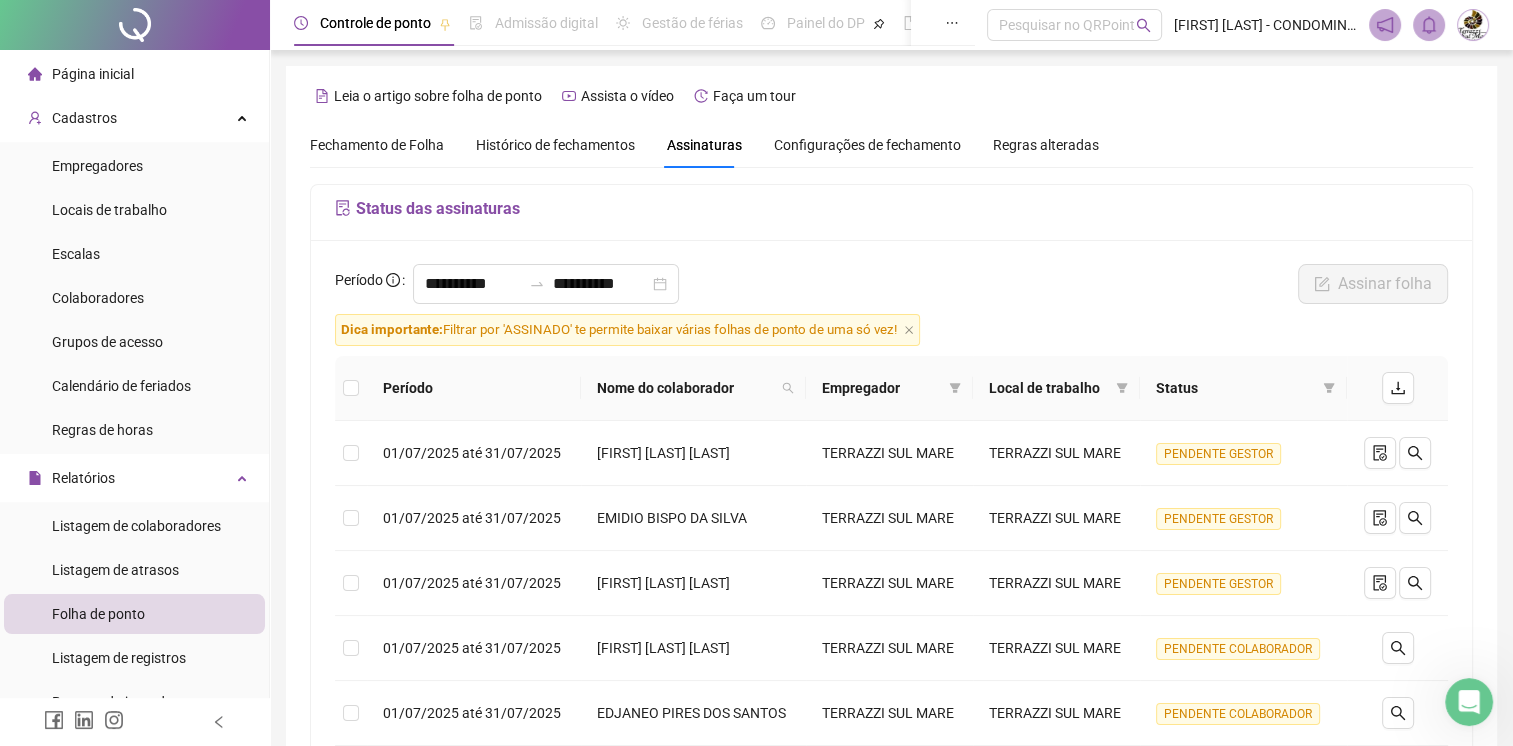 click on "Configurações de fechamento" at bounding box center (867, 145) 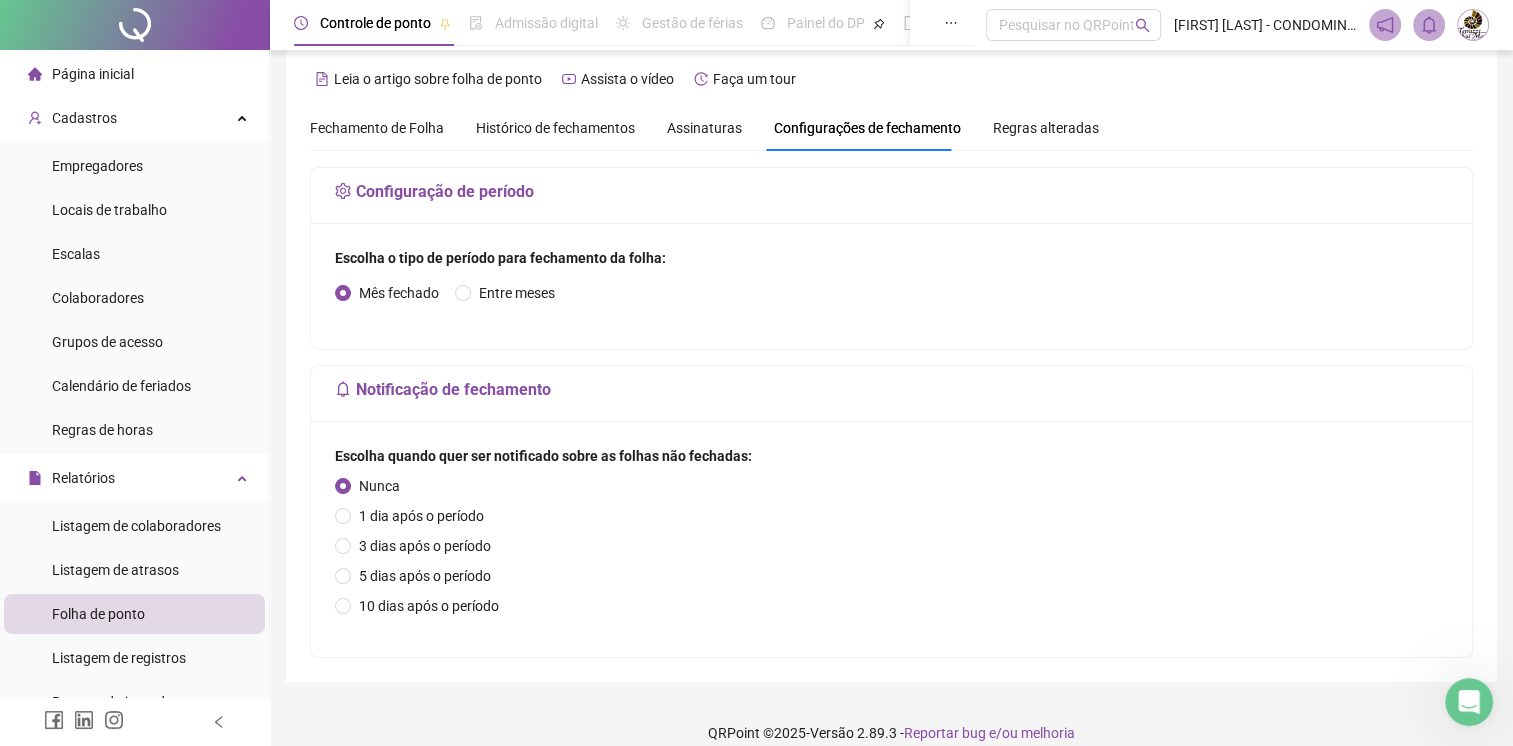 scroll, scrollTop: 0, scrollLeft: 0, axis: both 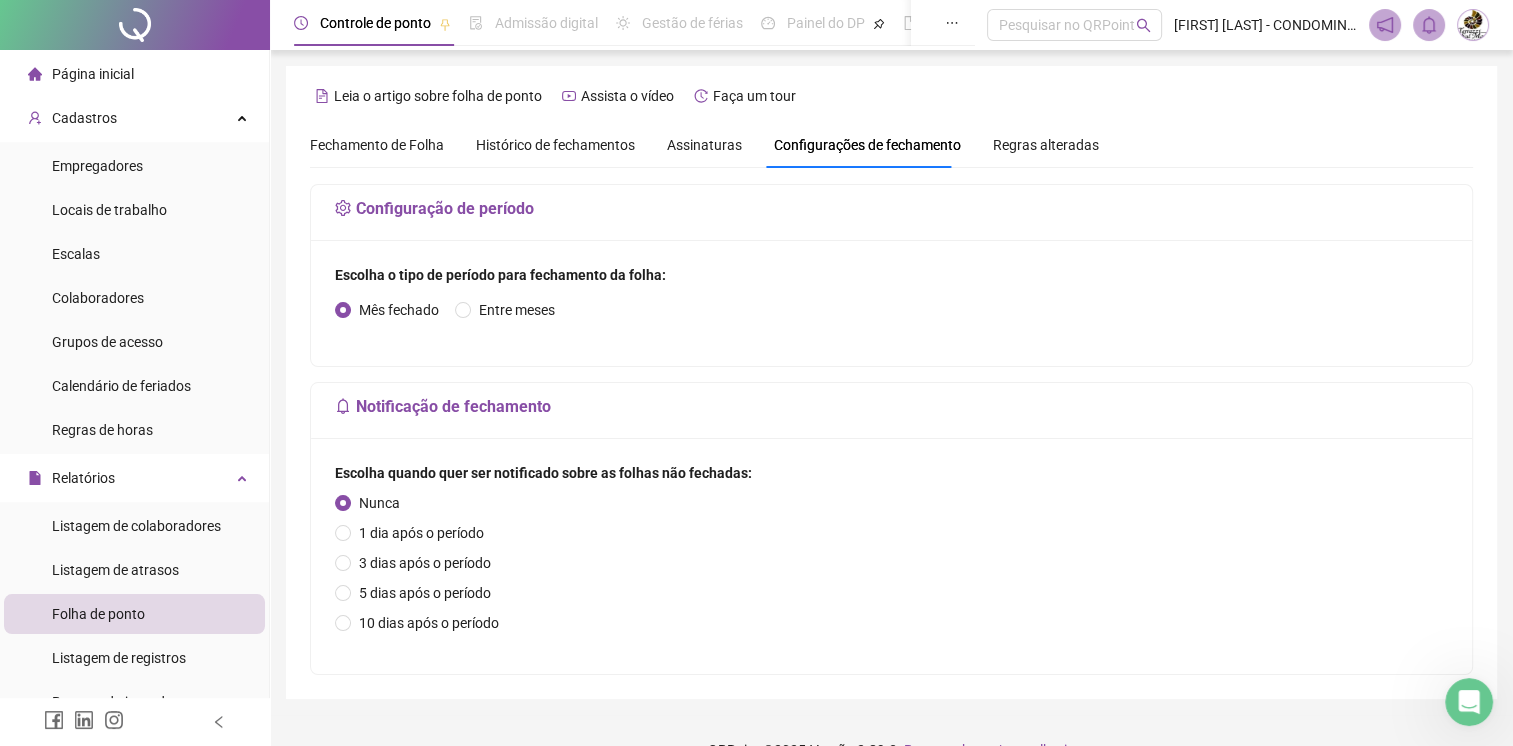 click on "Fechamento de Folha" at bounding box center (377, 145) 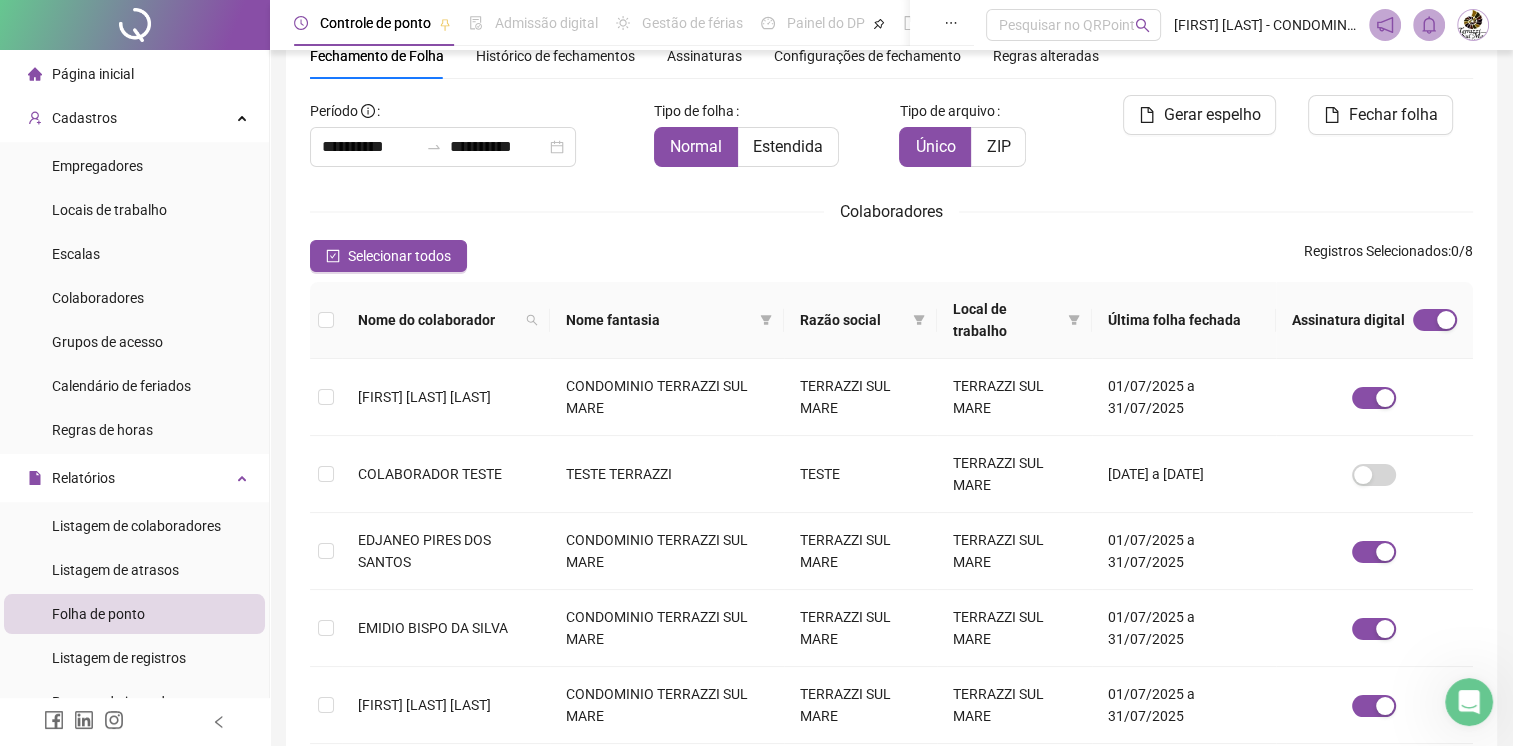 scroll, scrollTop: 0, scrollLeft: 0, axis: both 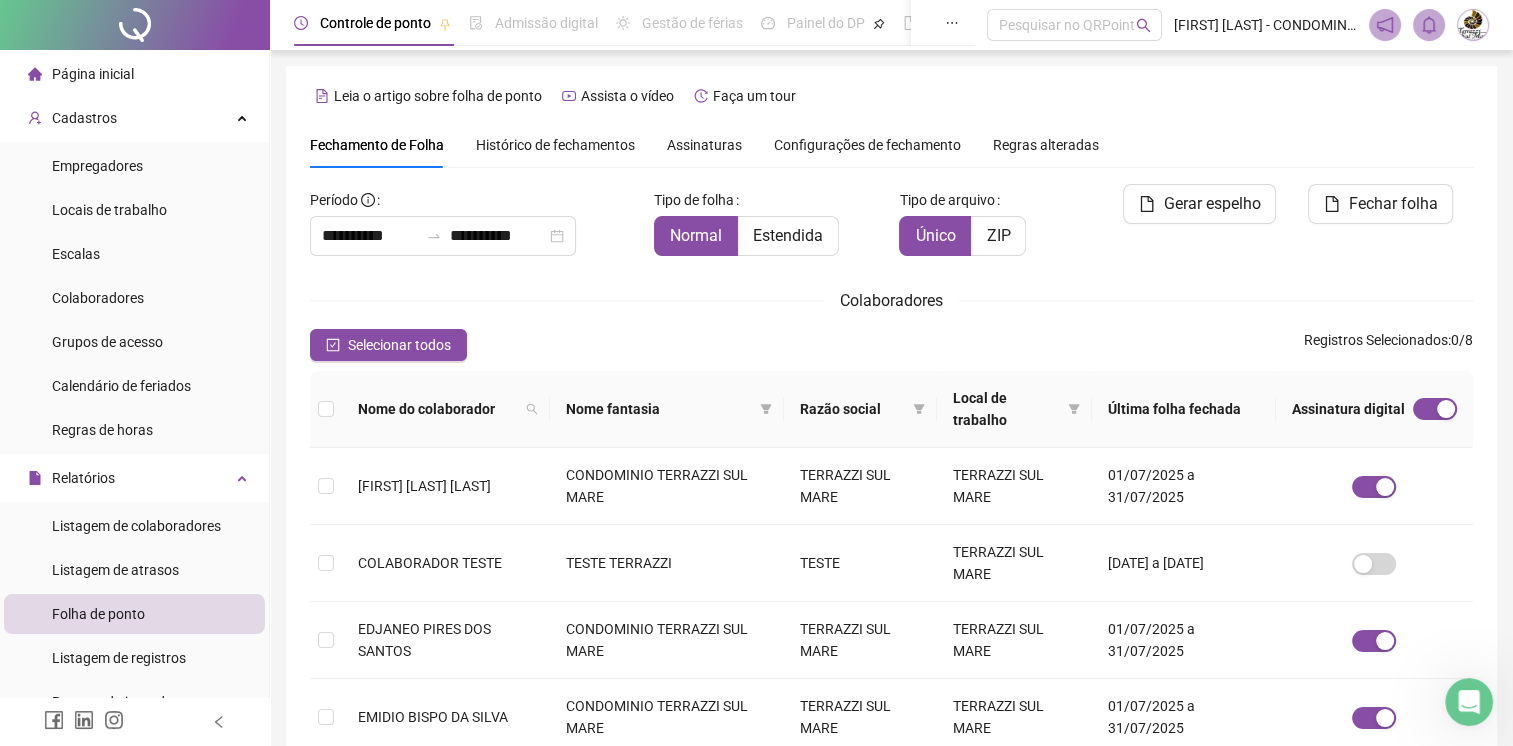 click on "Histórico de fechamentos" at bounding box center [555, 145] 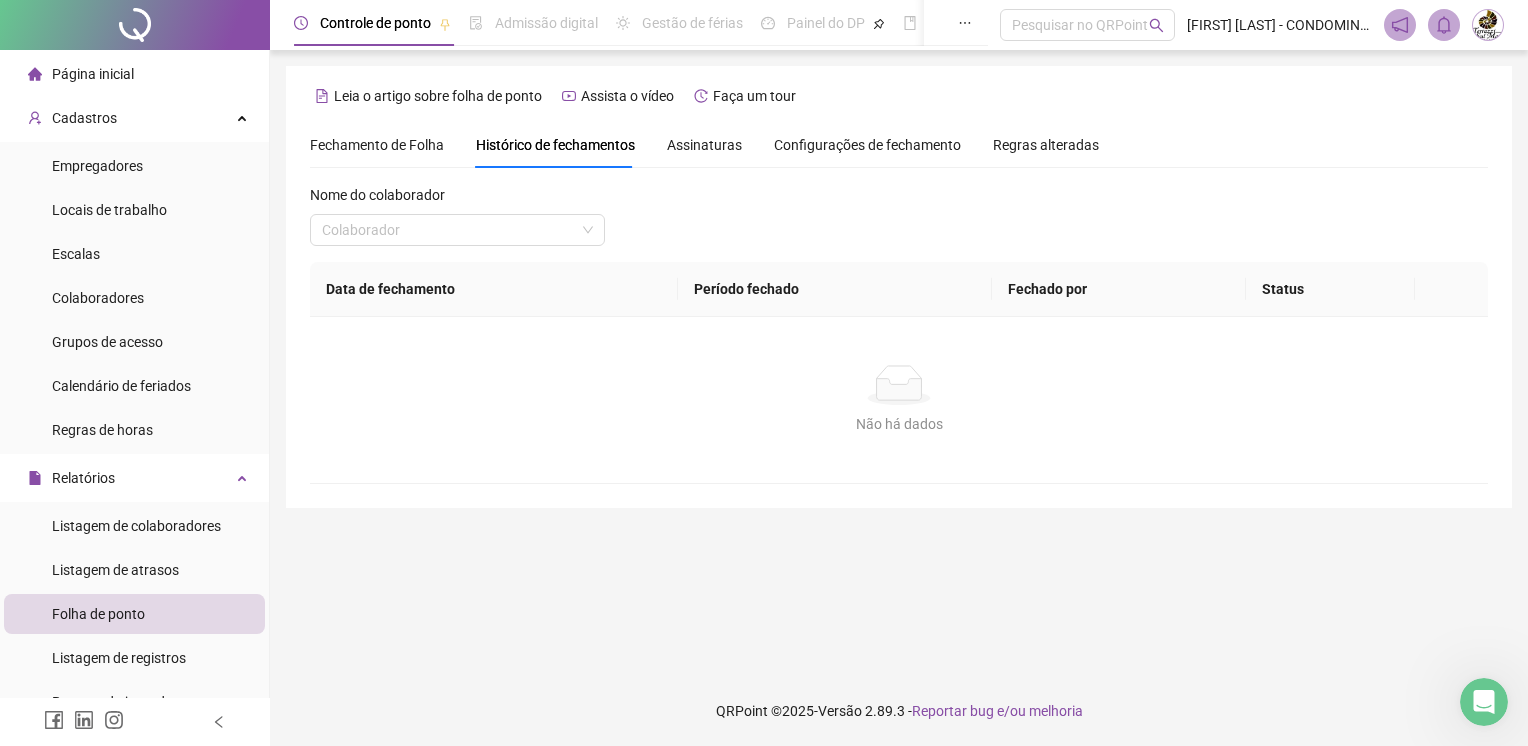 click on "Configurações de fechamento" at bounding box center [867, 145] 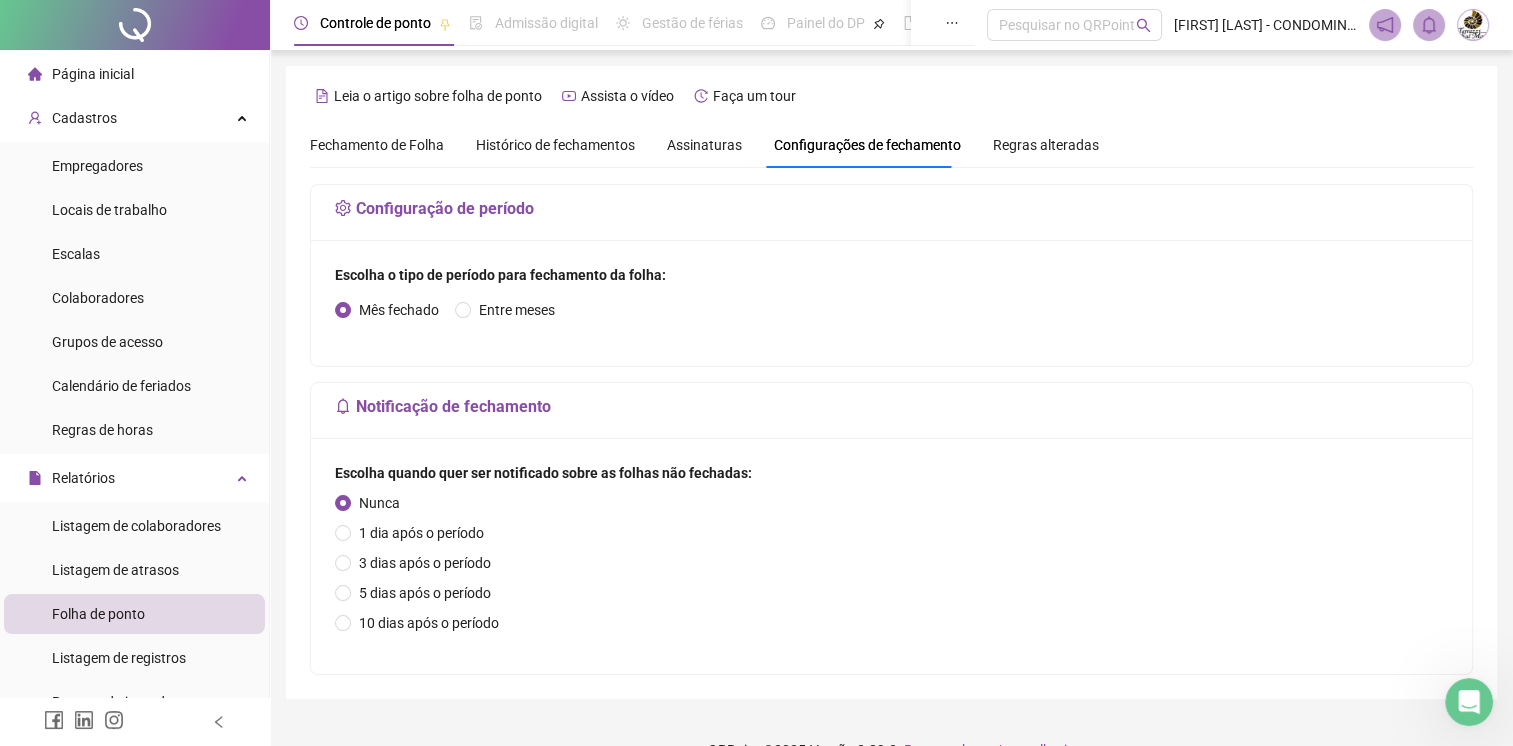 click on "Assinaturas" at bounding box center [704, 145] 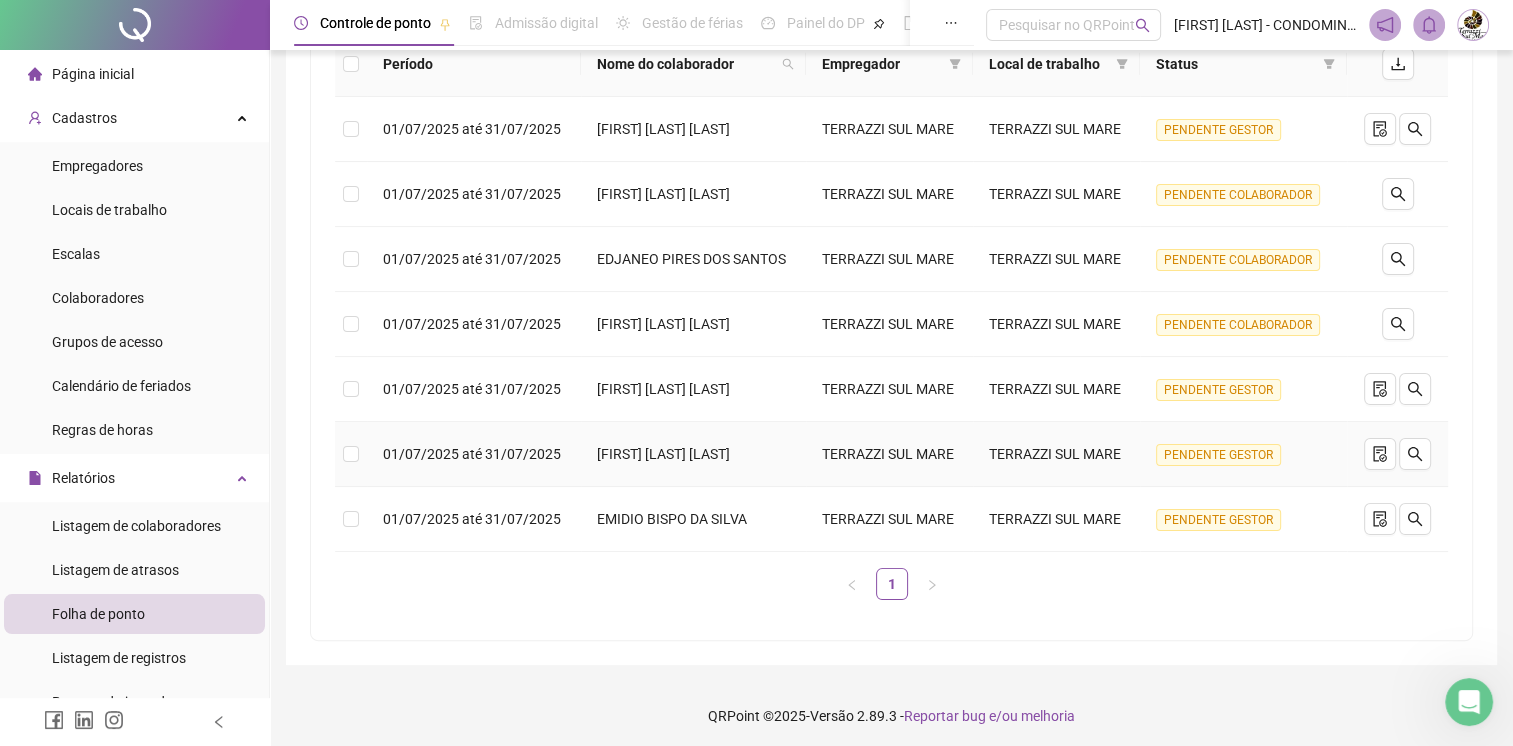 scroll, scrollTop: 325, scrollLeft: 0, axis: vertical 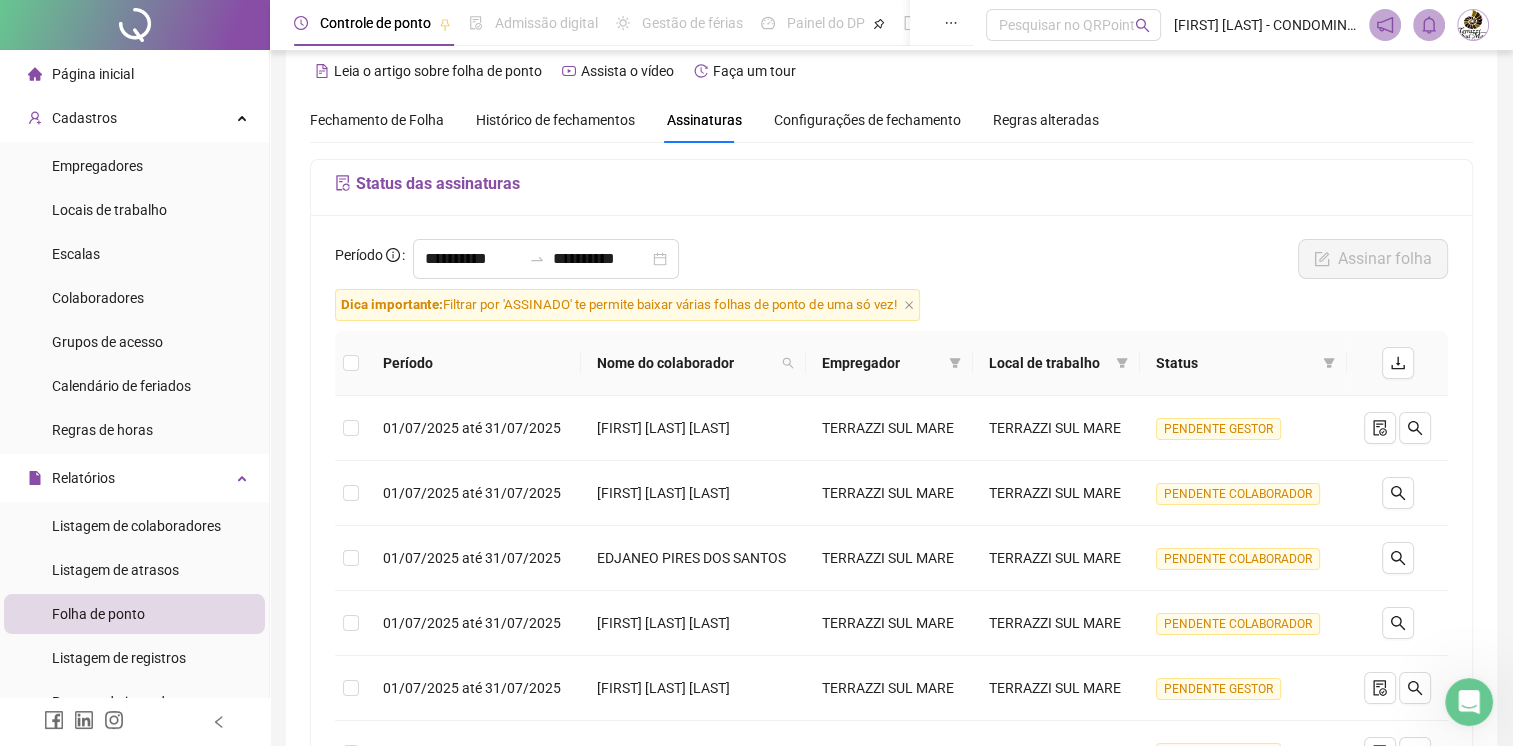 click on "Página inicial" at bounding box center (93, 74) 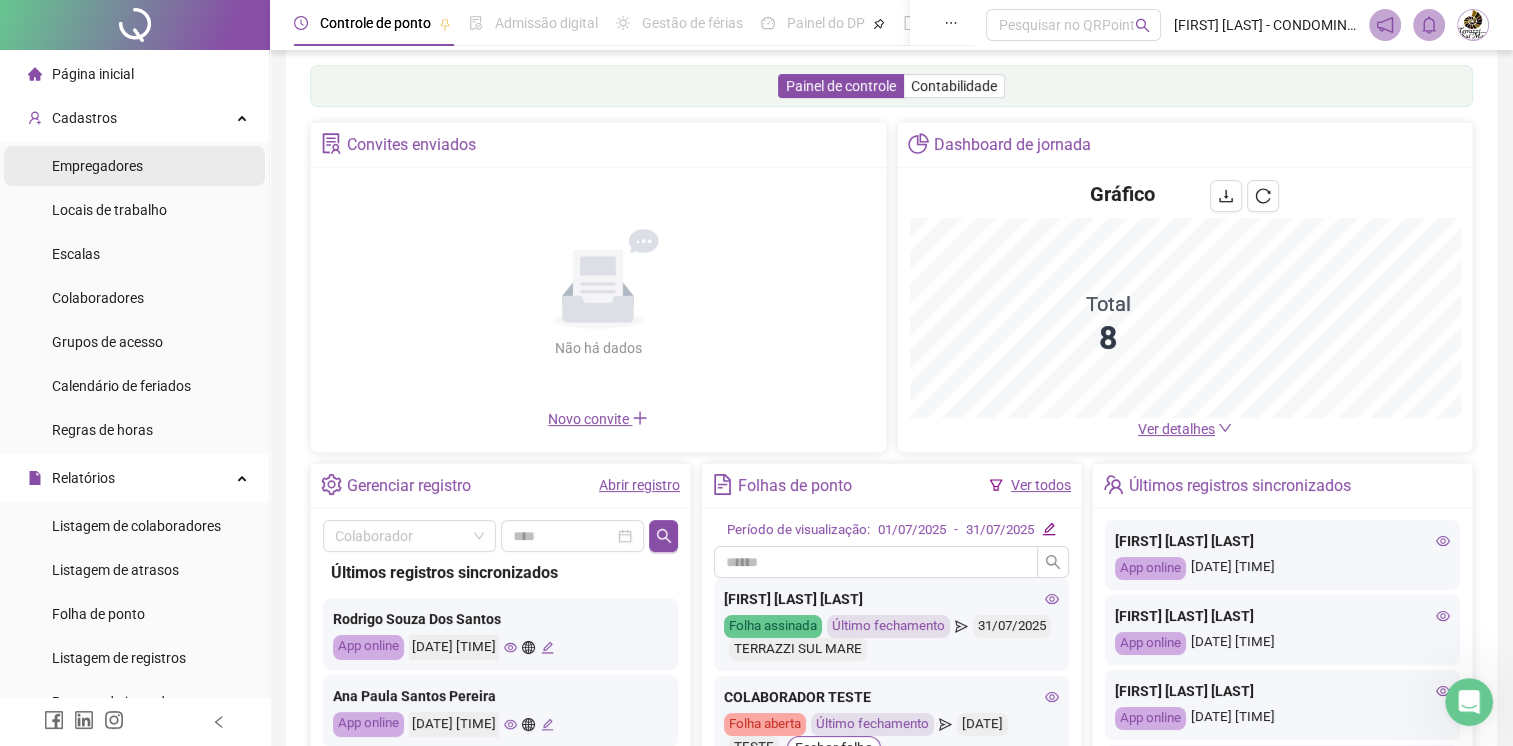 click on "Empregadores" at bounding box center (97, 166) 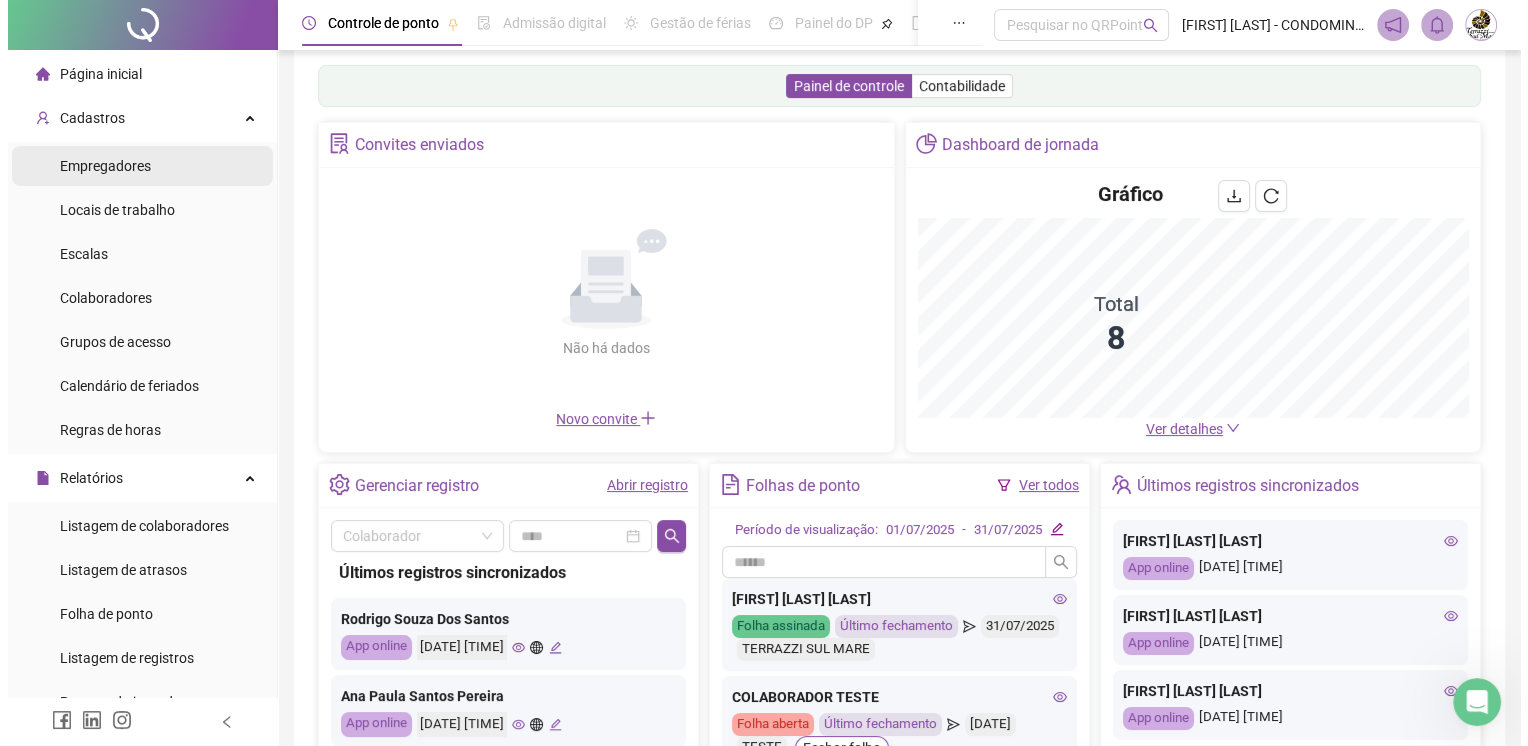 scroll, scrollTop: 0, scrollLeft: 0, axis: both 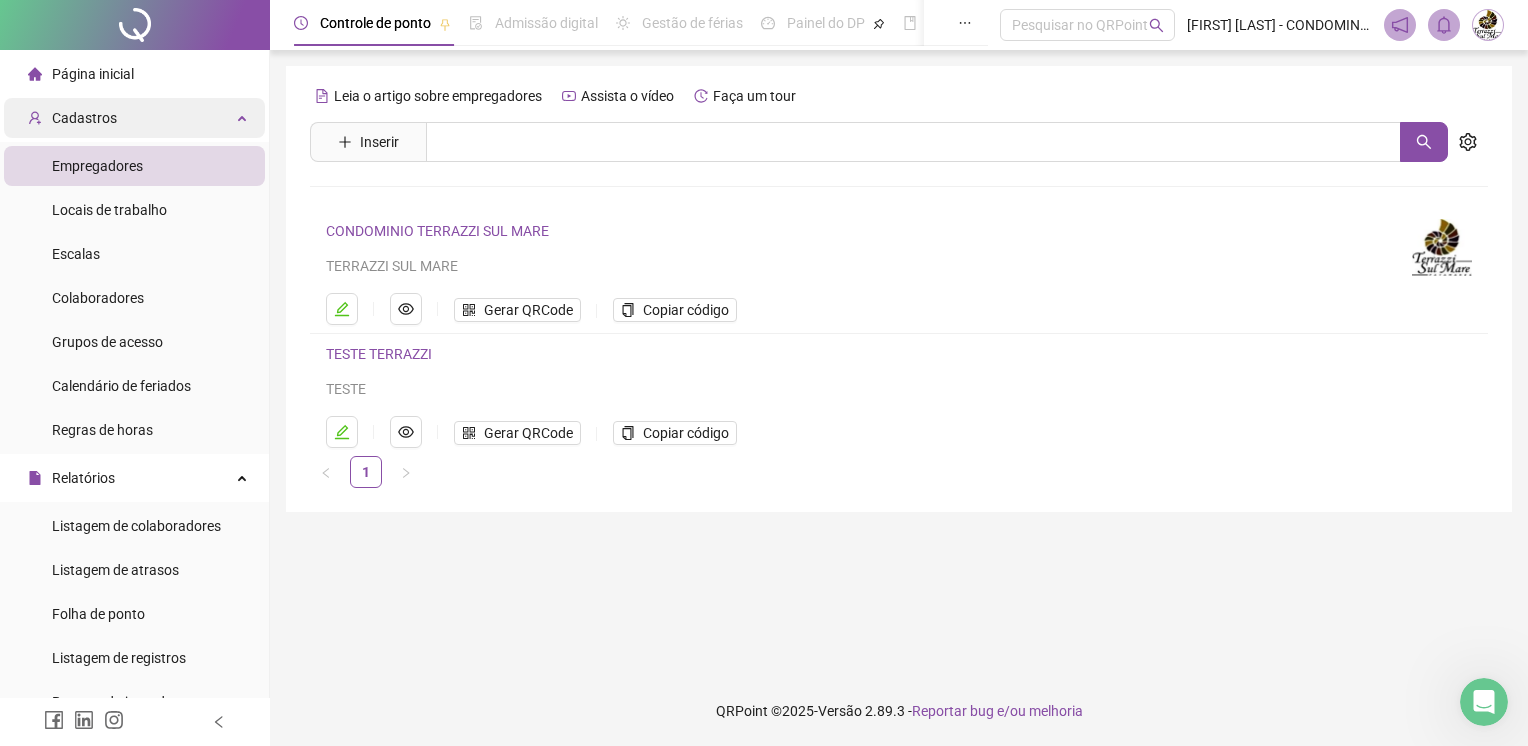 click on "Cadastros" at bounding box center (134, 118) 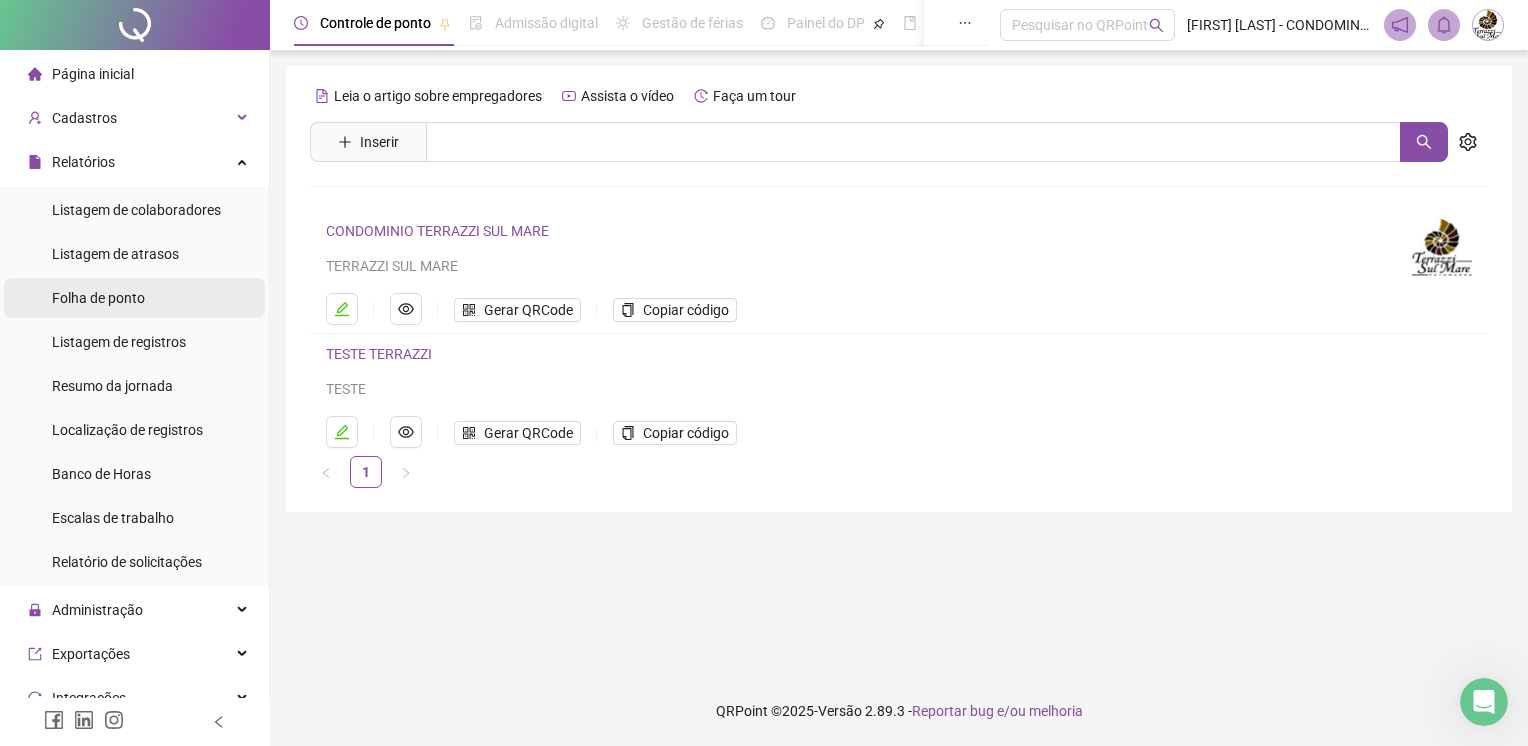 click on "Folha de ponto" at bounding box center (134, 298) 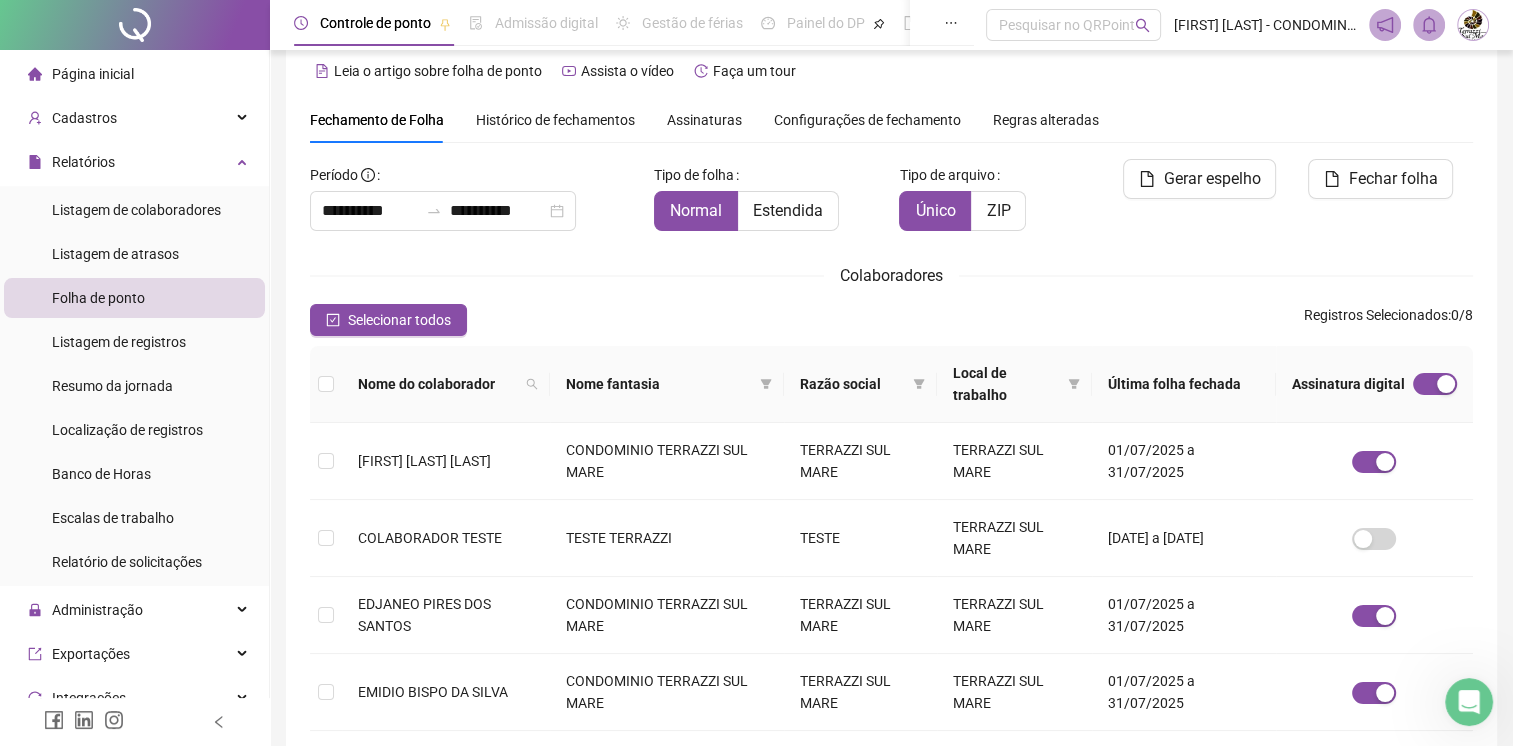 scroll, scrollTop: 36, scrollLeft: 0, axis: vertical 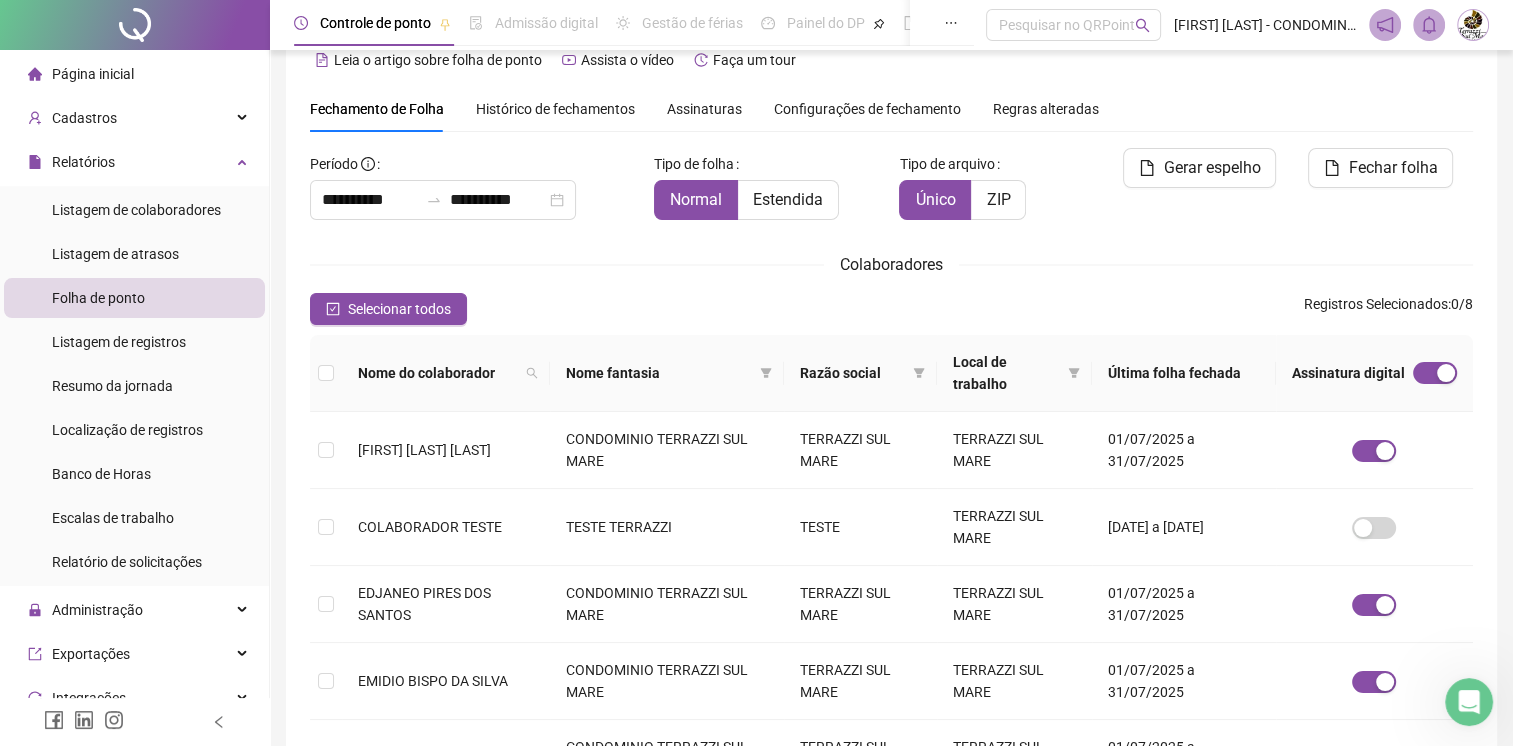 click on "Assinaturas" at bounding box center (704, 109) 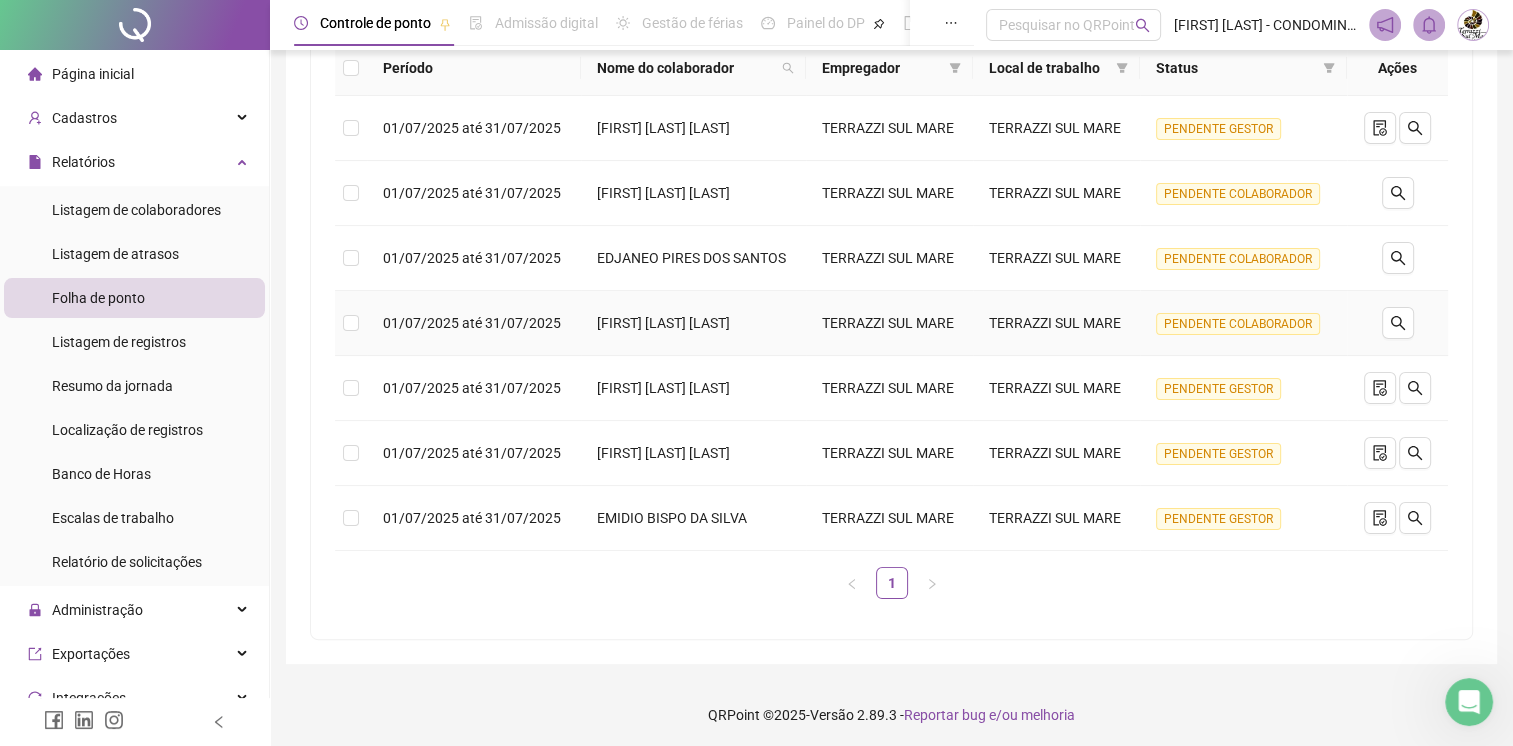 scroll, scrollTop: 316, scrollLeft: 0, axis: vertical 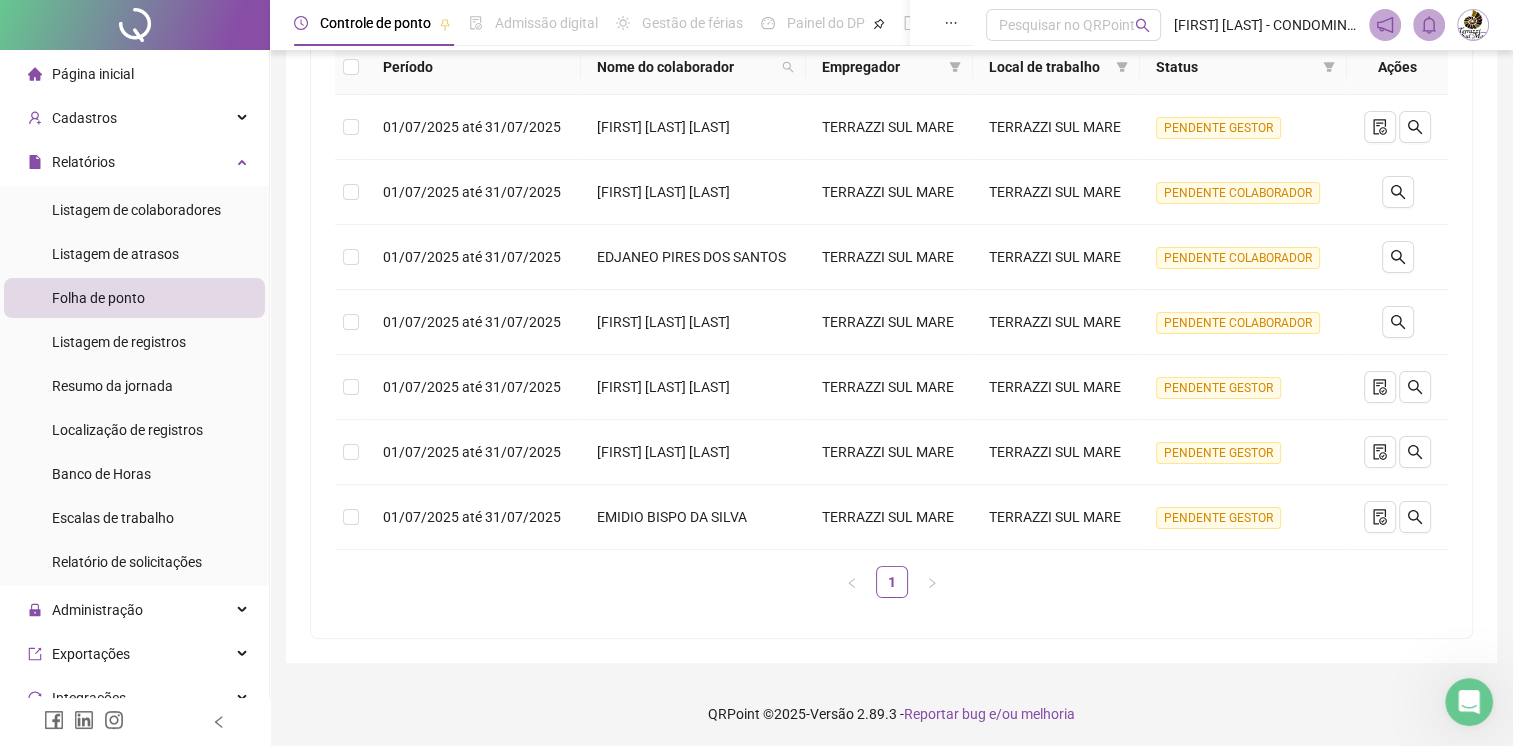 click on "Folha de ponto" at bounding box center [98, 298] 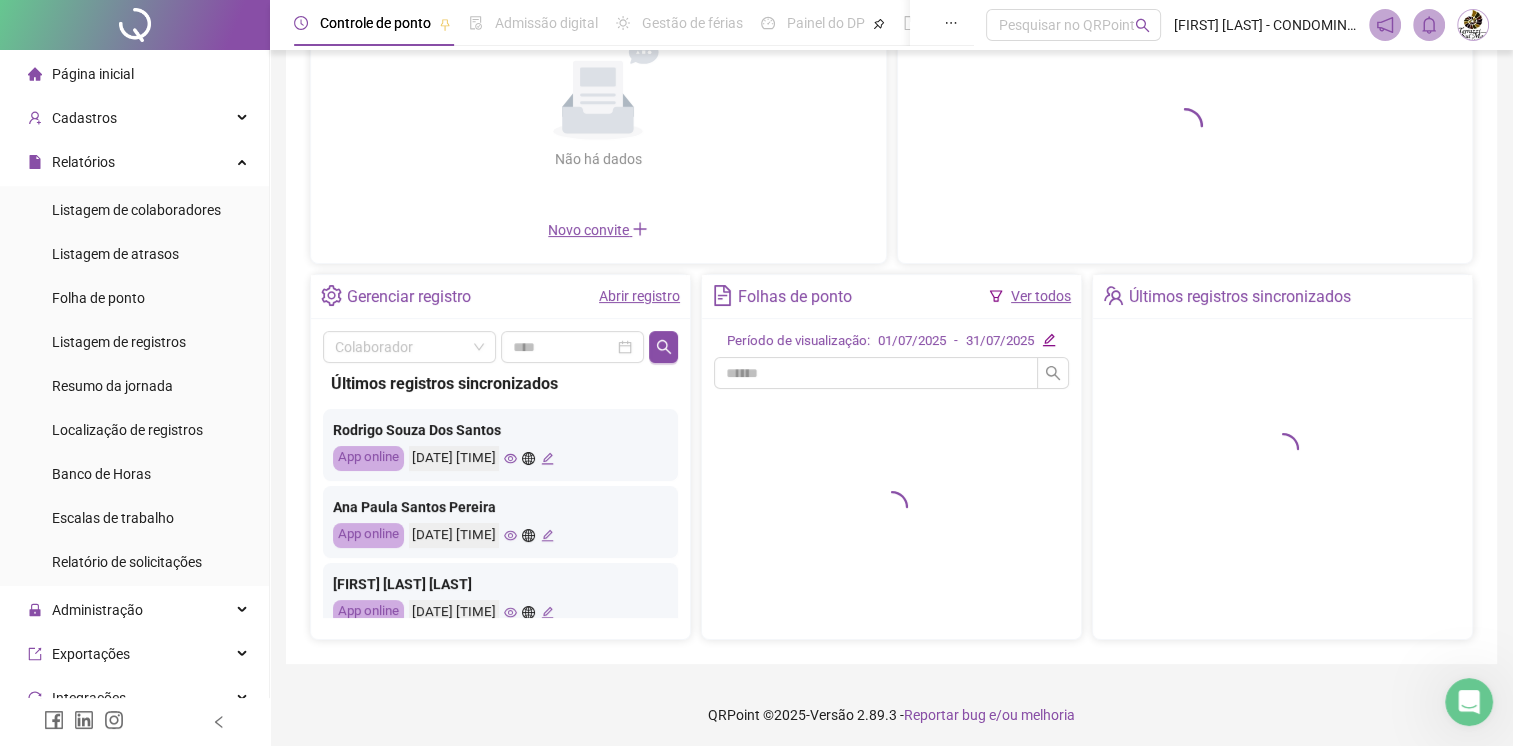 scroll, scrollTop: 216, scrollLeft: 0, axis: vertical 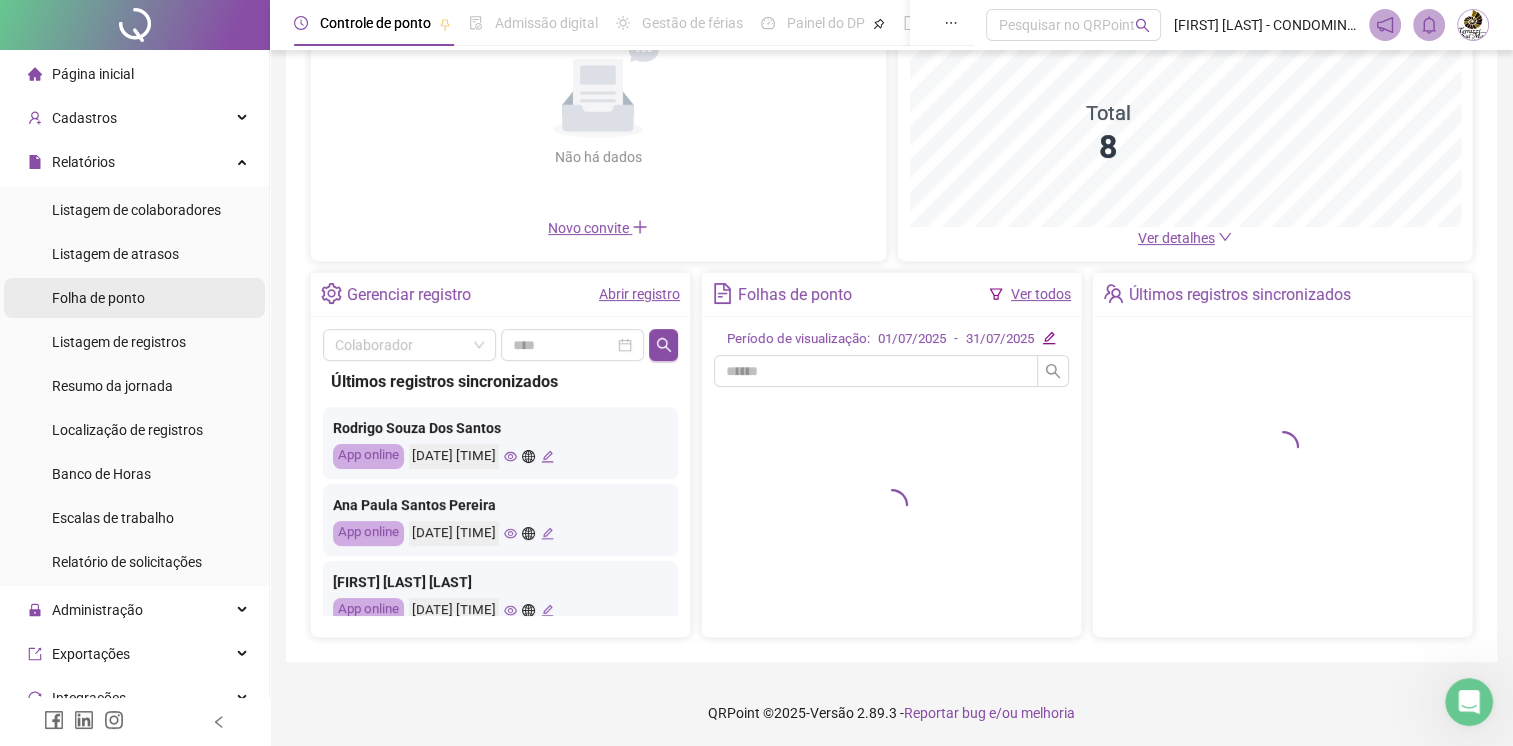 click on "Folha de ponto" at bounding box center [98, 298] 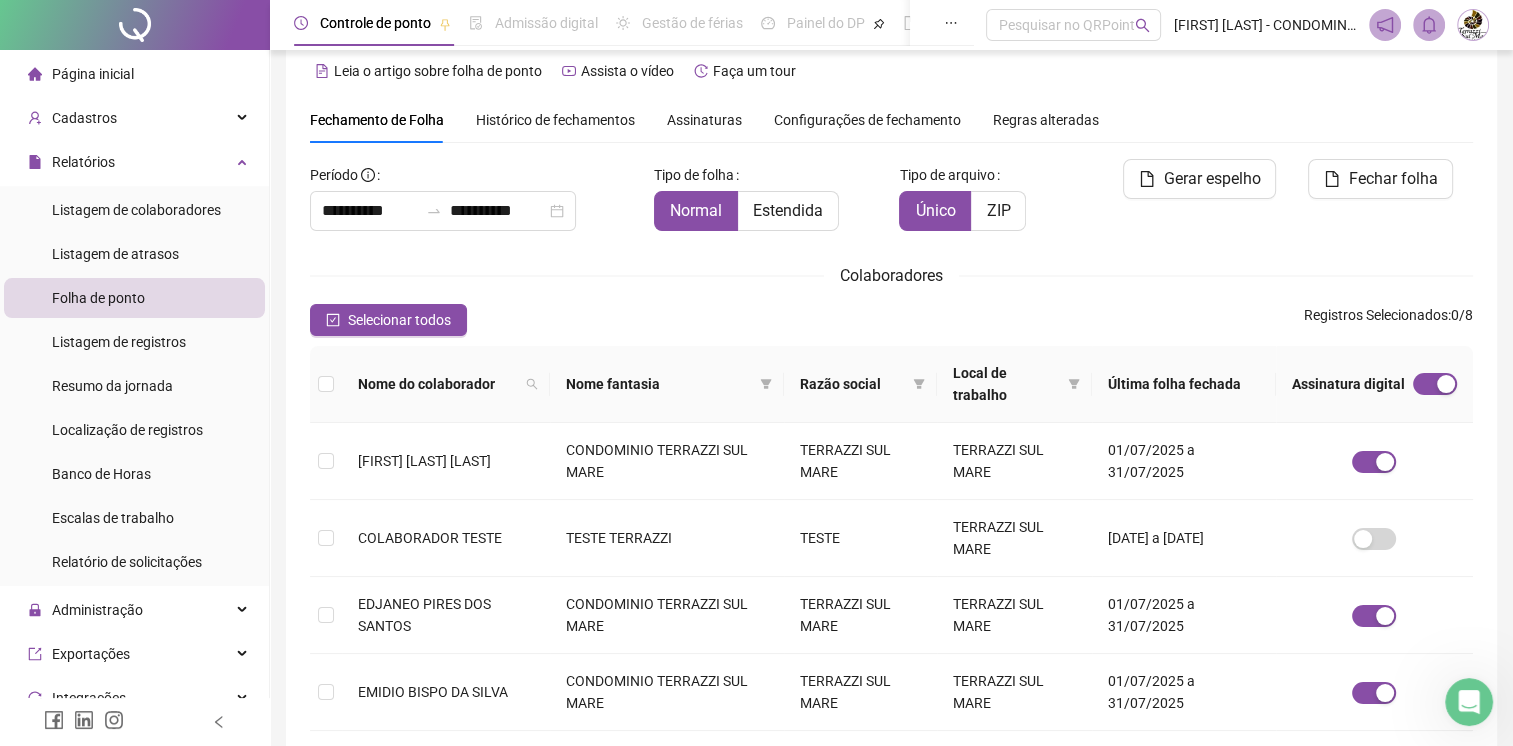 scroll, scrollTop: 36, scrollLeft: 0, axis: vertical 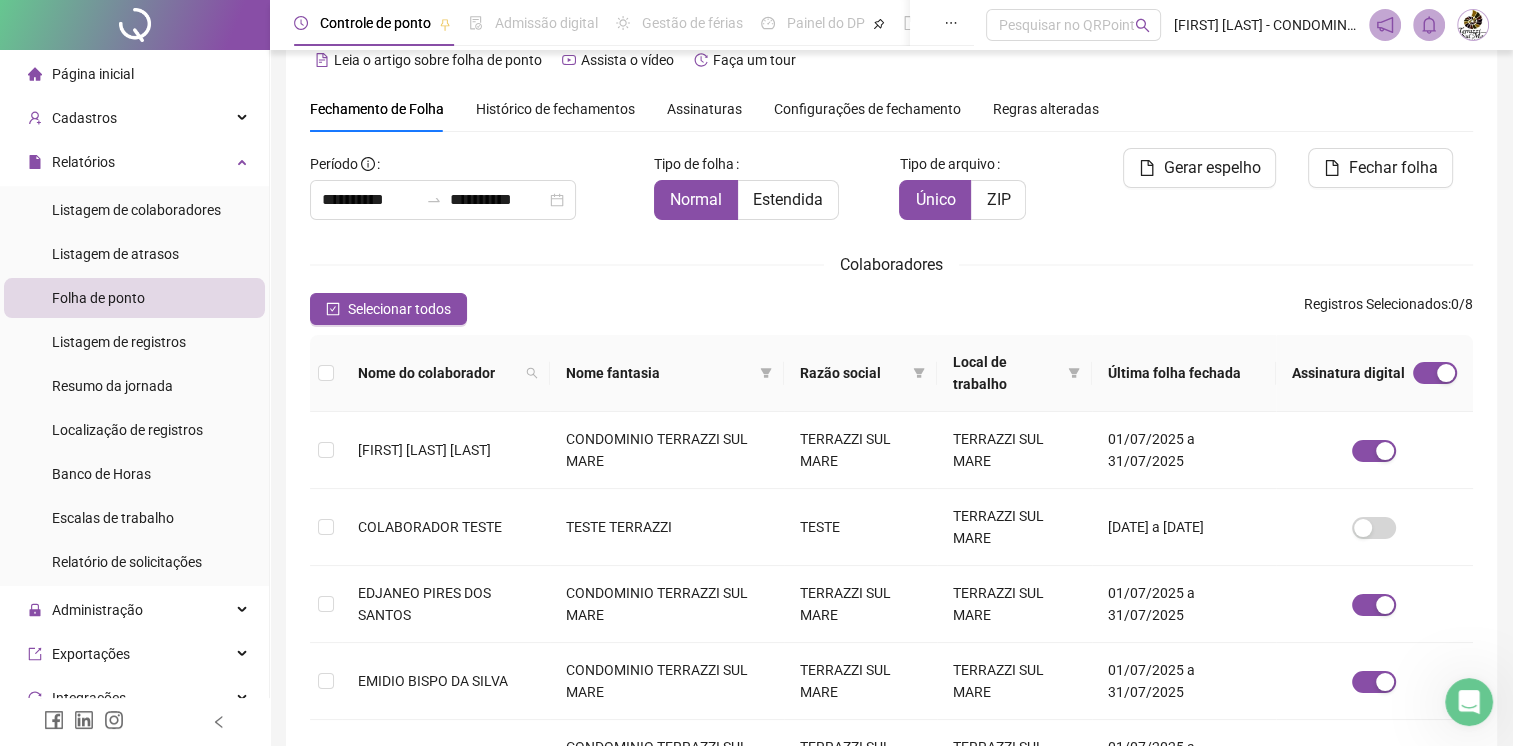 click on "Assinaturas" at bounding box center (704, 109) 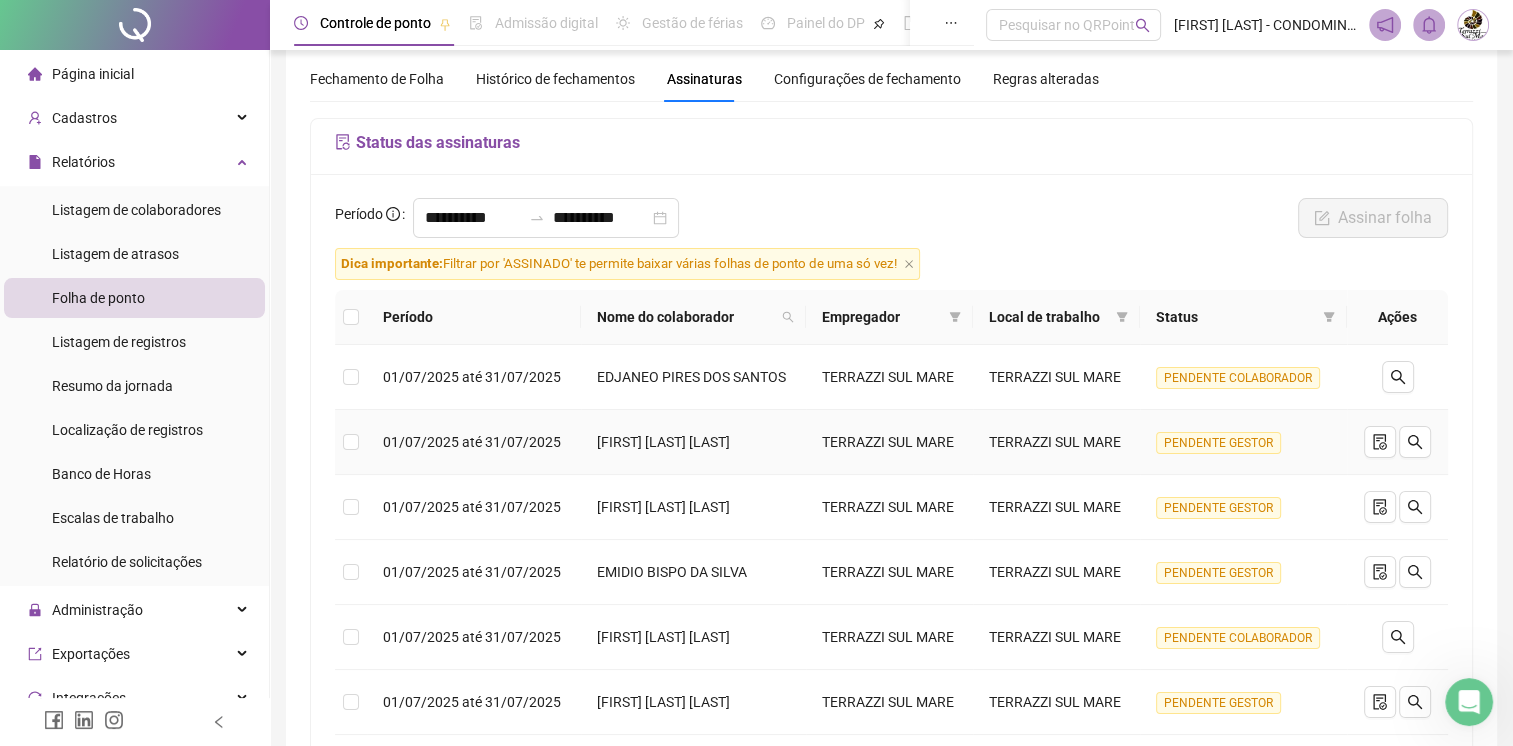 scroll, scrollTop: 100, scrollLeft: 0, axis: vertical 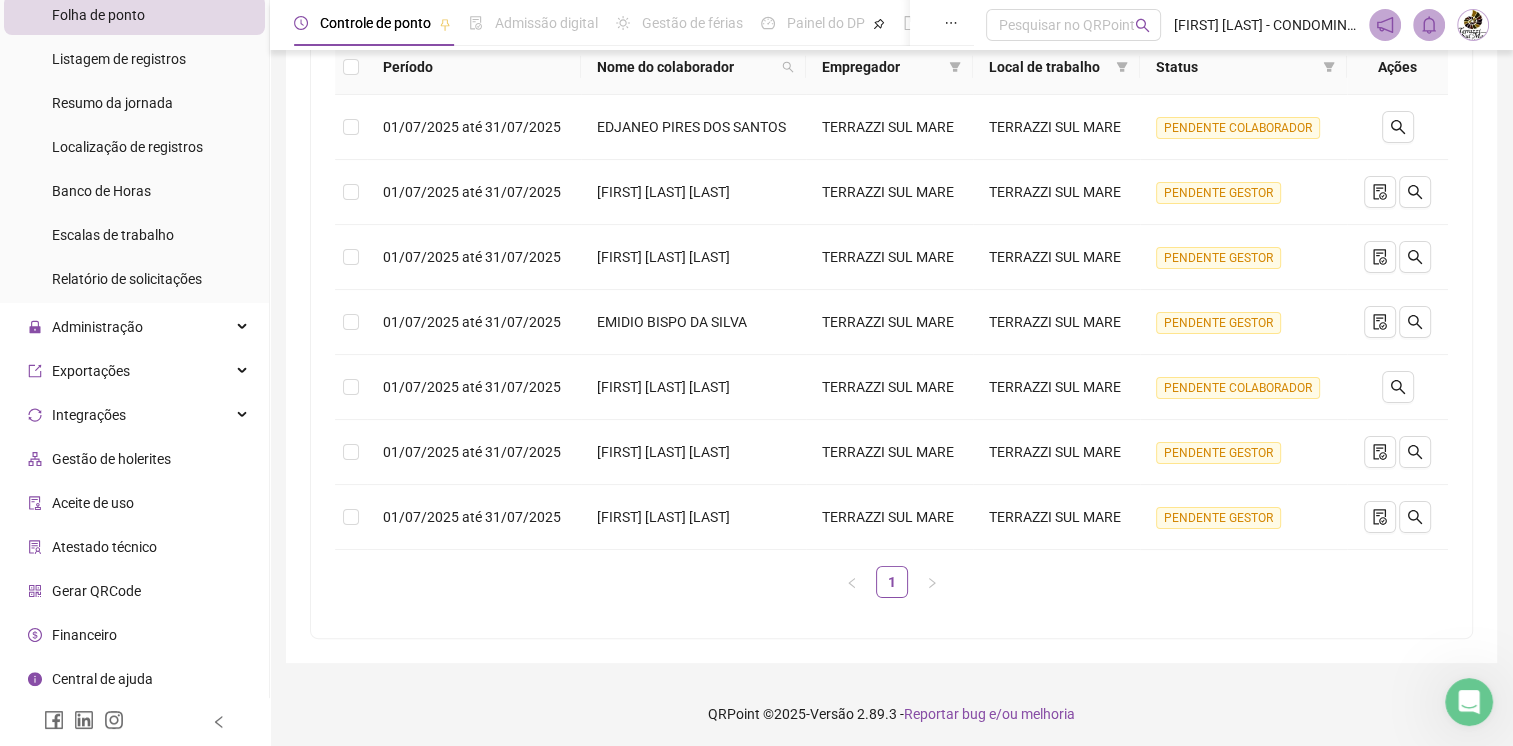 click on "Central de ajuda" at bounding box center (102, 679) 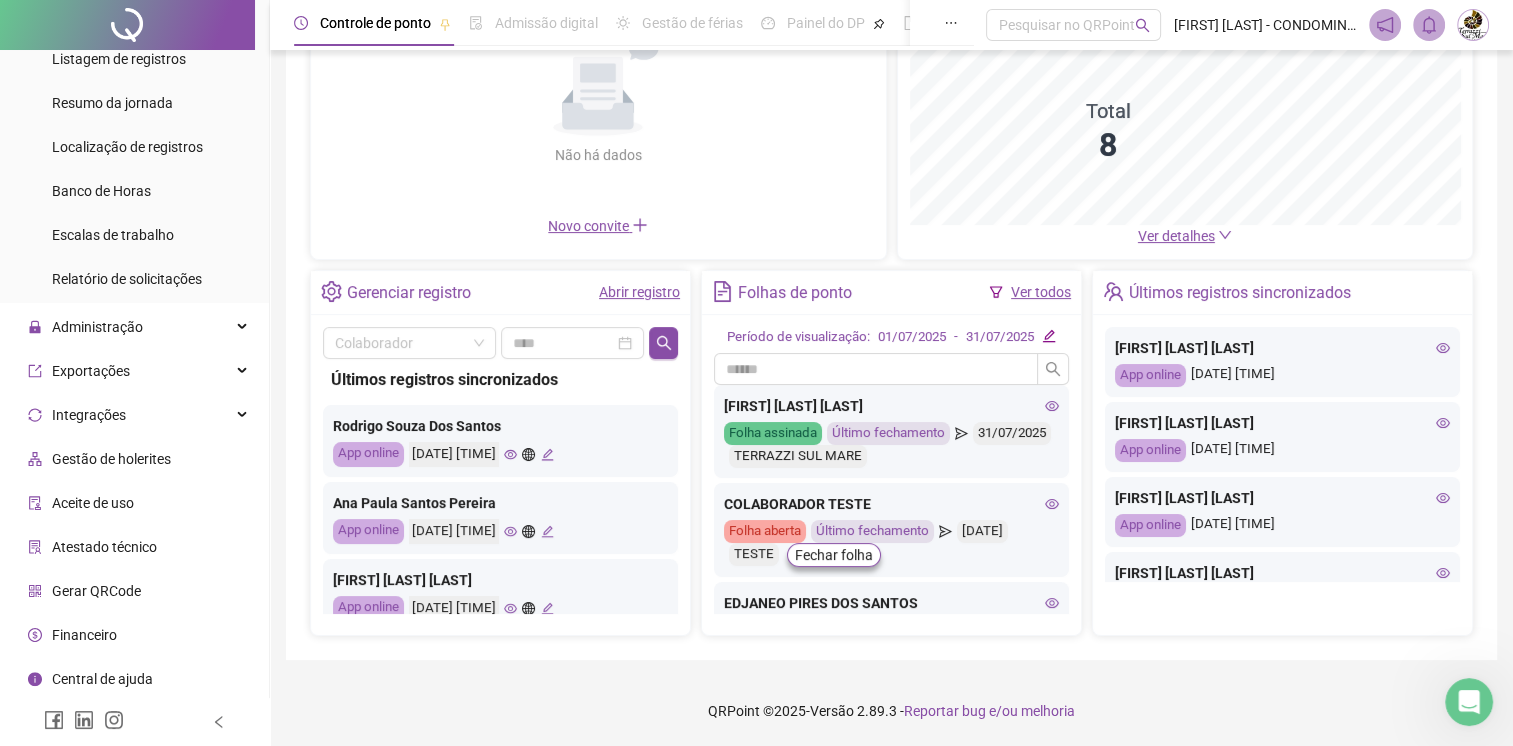 scroll, scrollTop: 216, scrollLeft: 0, axis: vertical 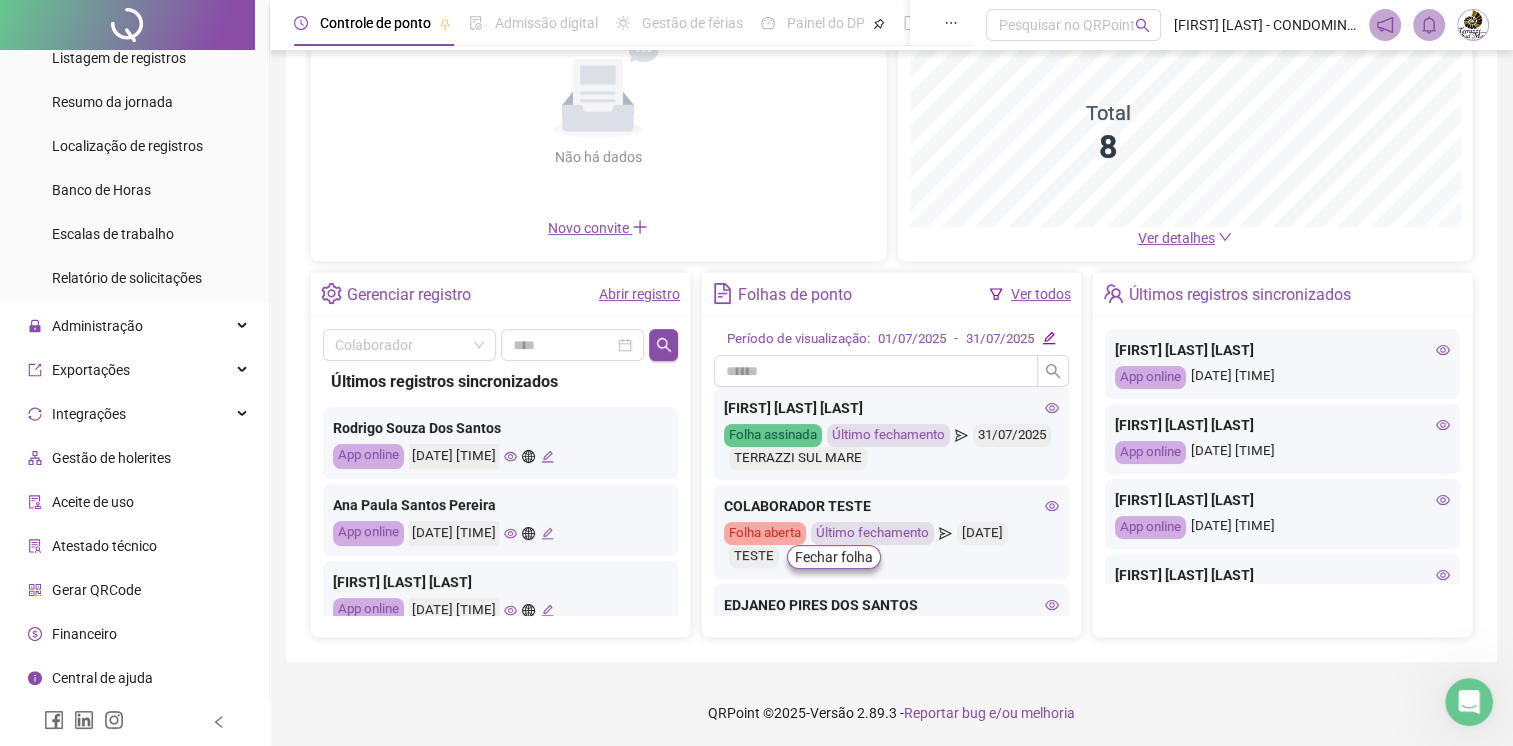 click on "Central de ajuda" at bounding box center (102, 678) 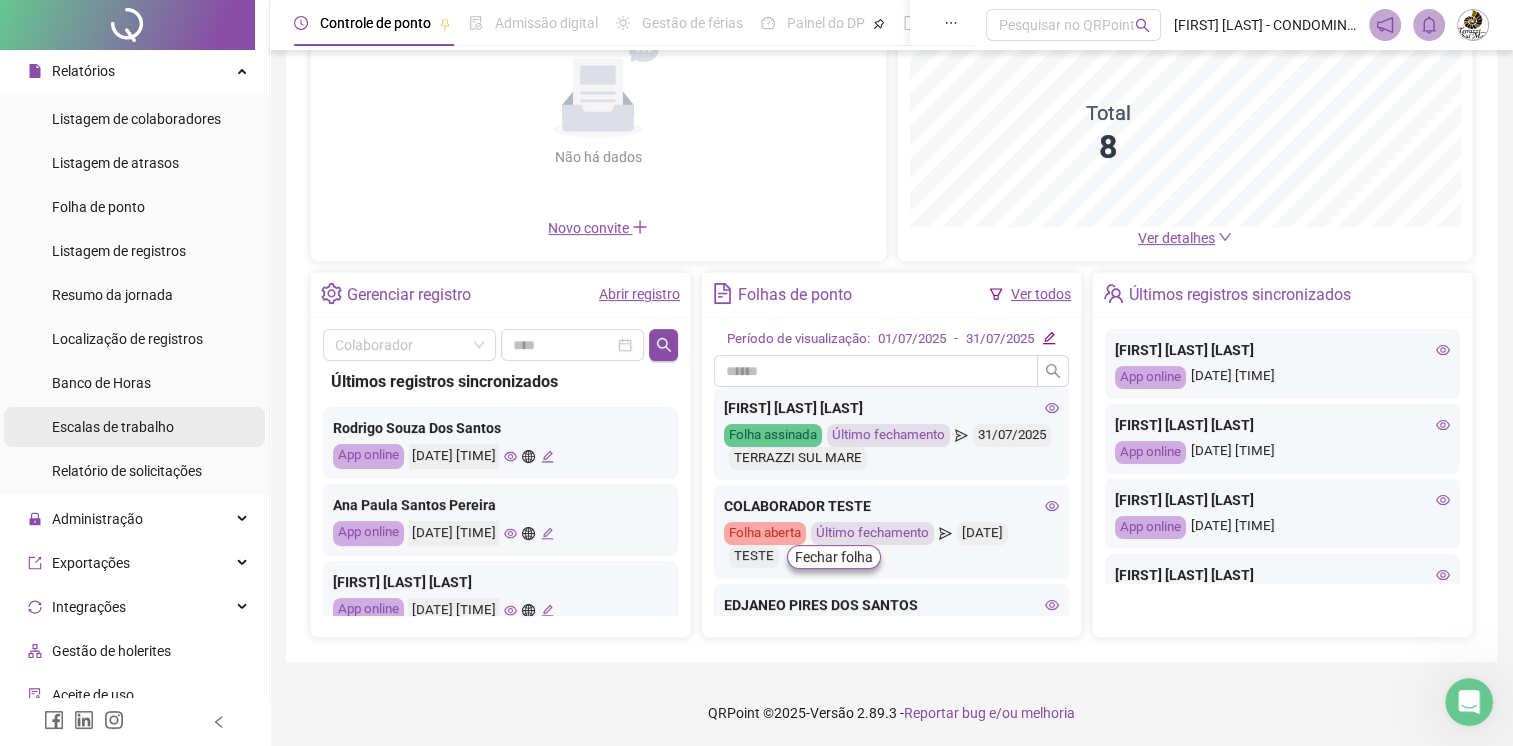 scroll, scrollTop: 84, scrollLeft: 0, axis: vertical 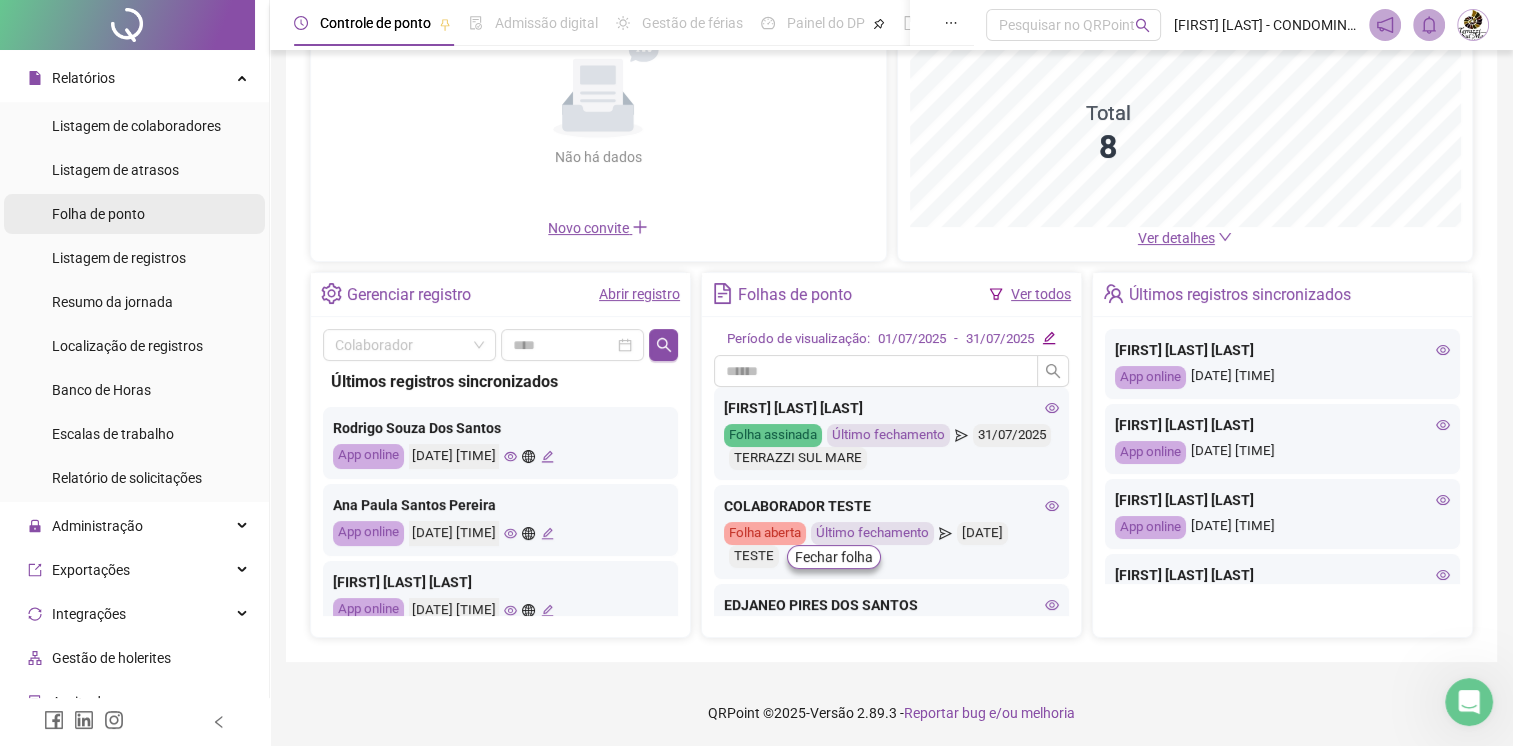 click on "Folha de ponto" at bounding box center [98, 214] 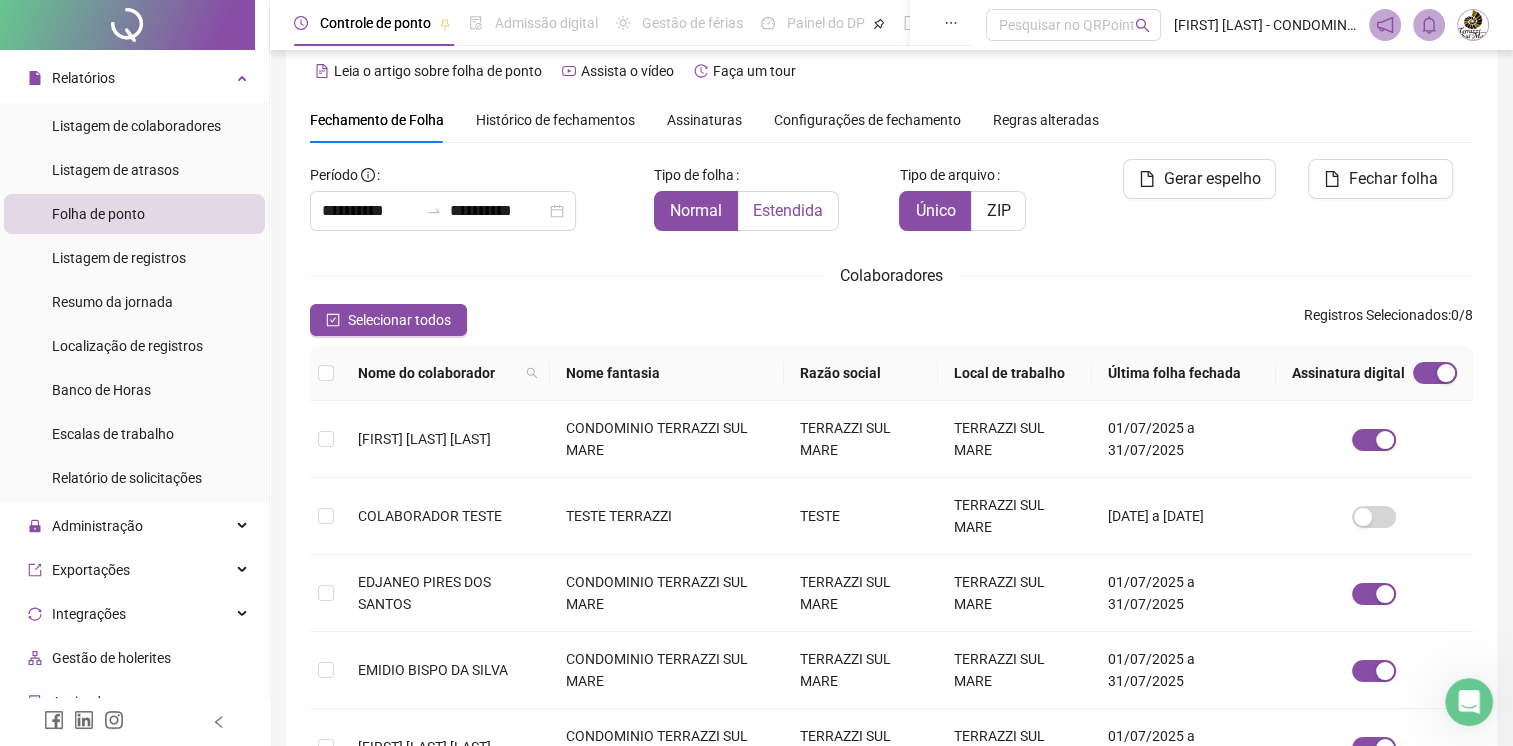 scroll, scrollTop: 36, scrollLeft: 0, axis: vertical 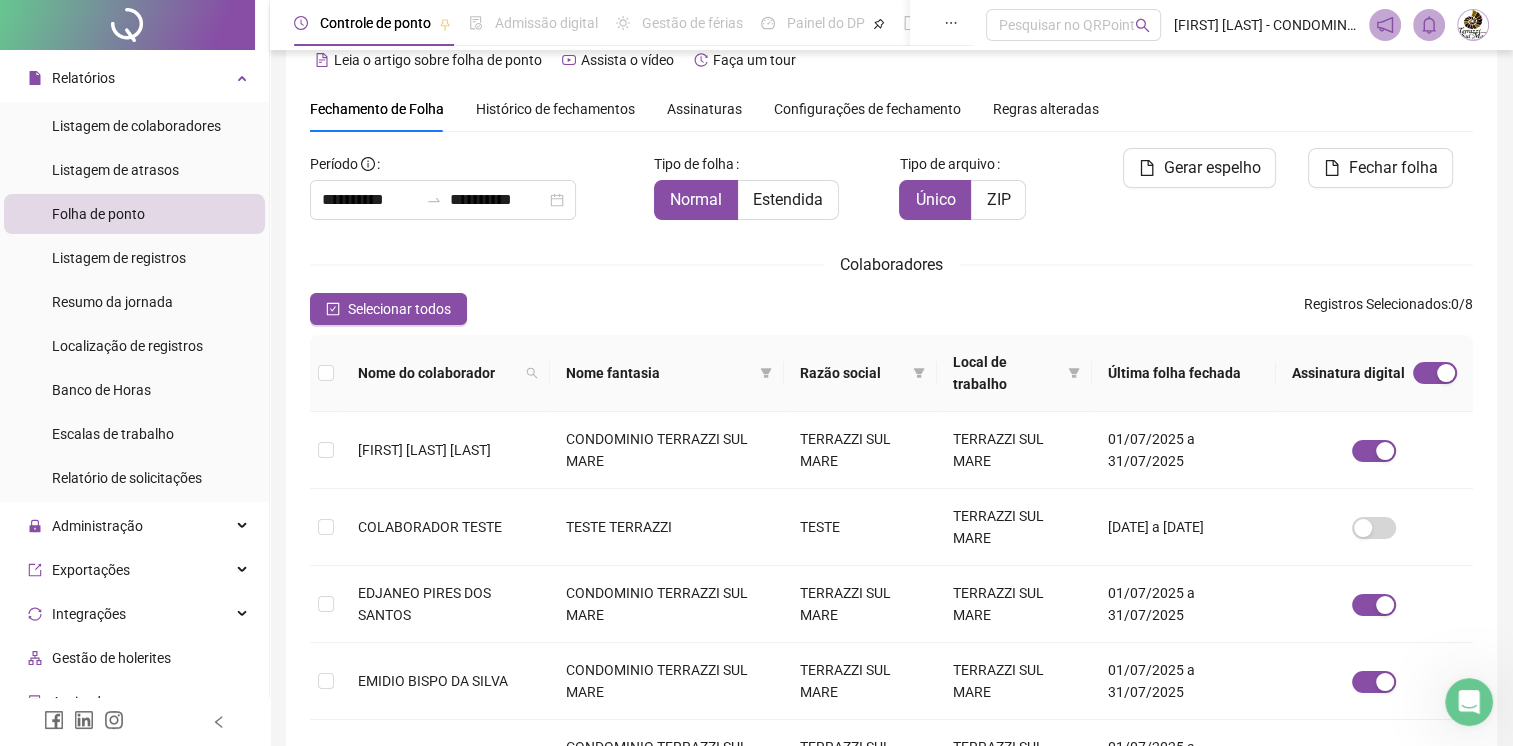 click on "Assinaturas" at bounding box center (704, 109) 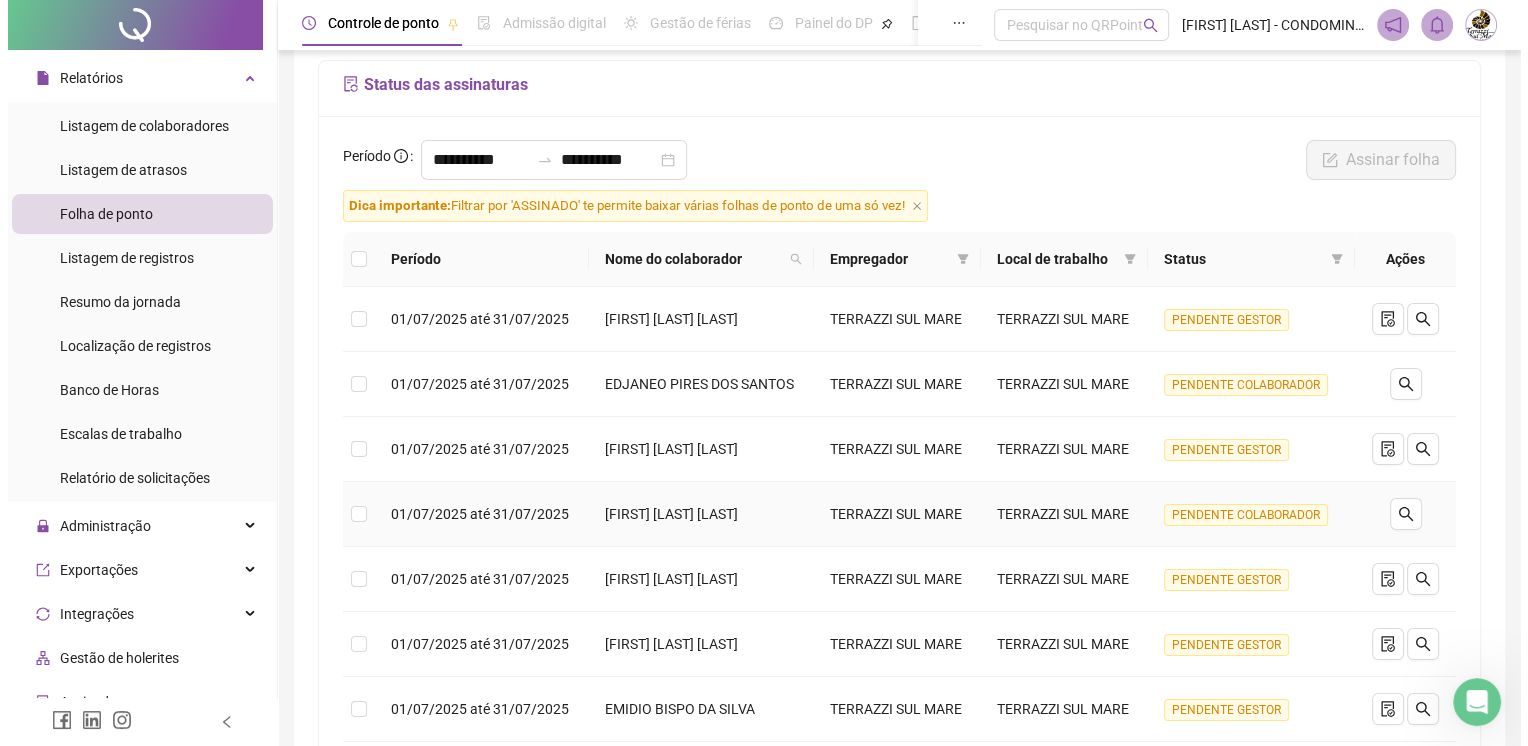 scroll, scrollTop: 316, scrollLeft: 0, axis: vertical 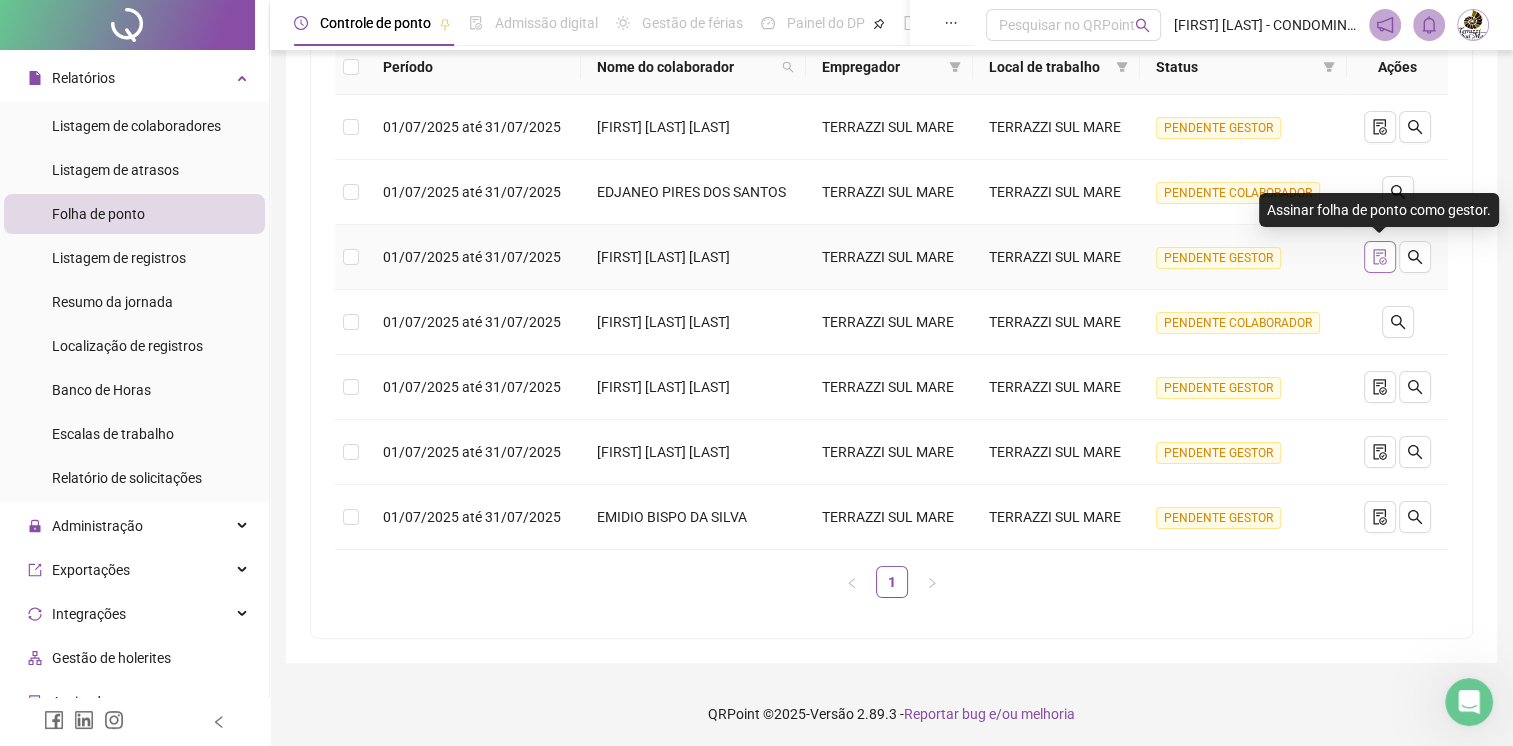 click 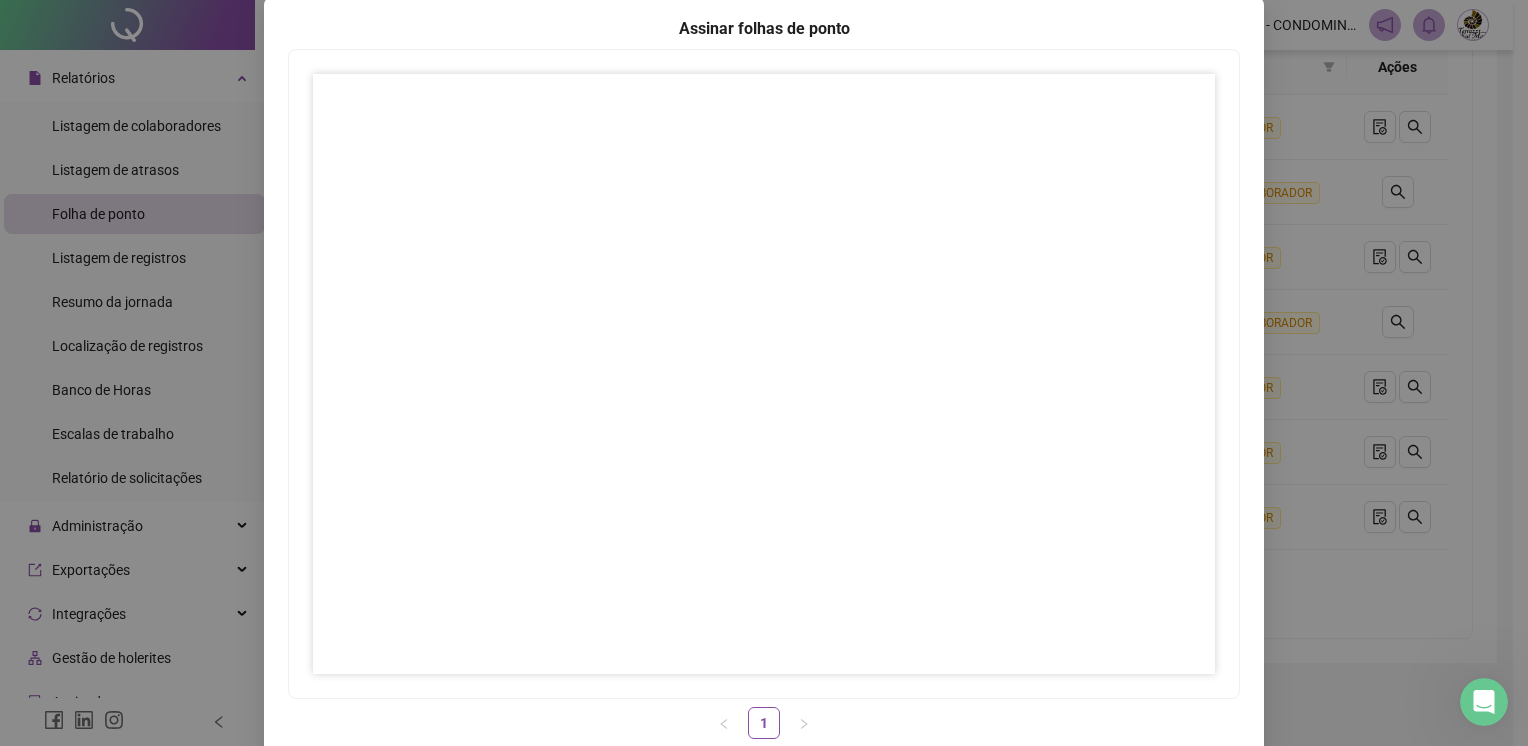 scroll, scrollTop: 183, scrollLeft: 0, axis: vertical 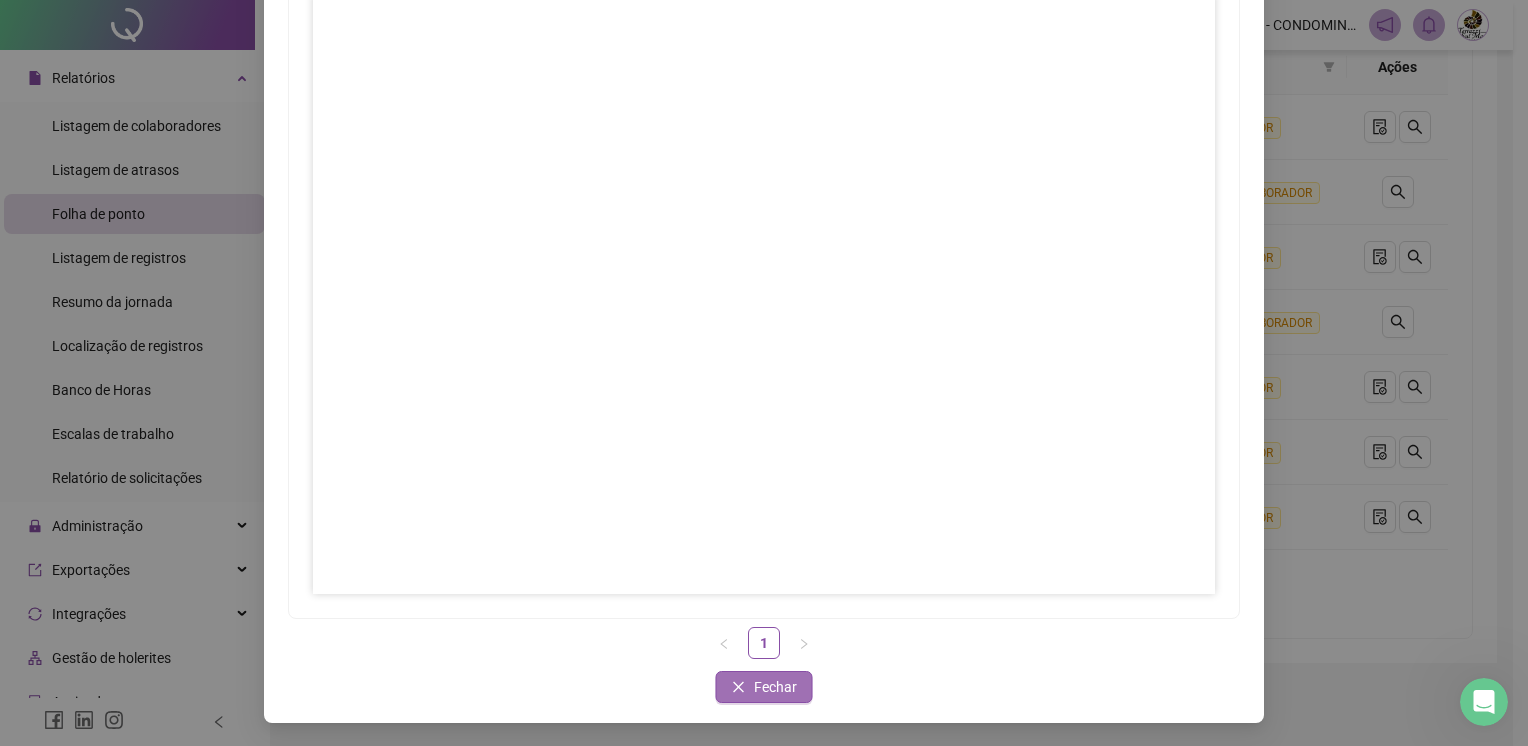 click on "Fechar" at bounding box center (775, 687) 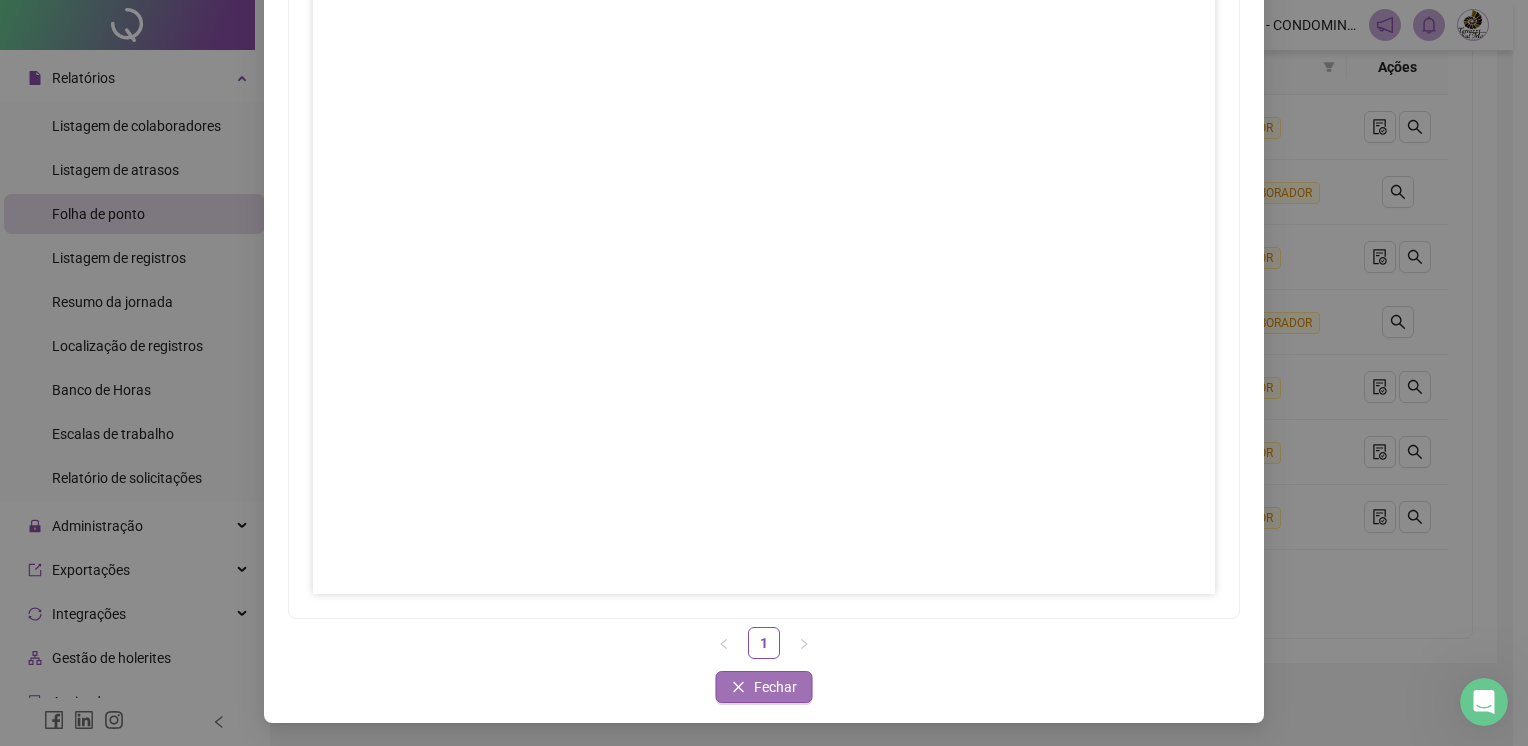 click on "Fechar" at bounding box center [775, 687] 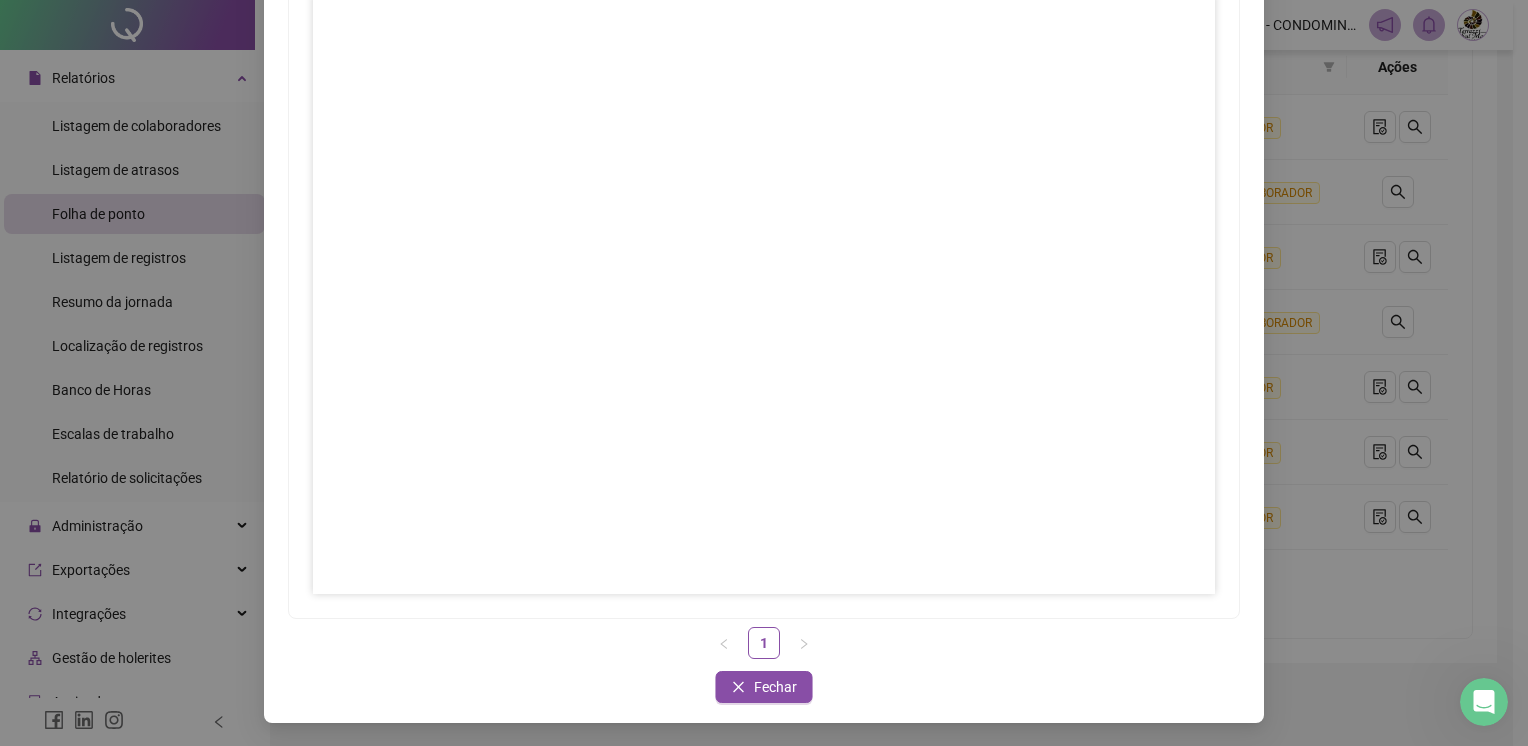 click on "Assinar folhas de ponto 1 Fechar Fechar" at bounding box center [764, 373] 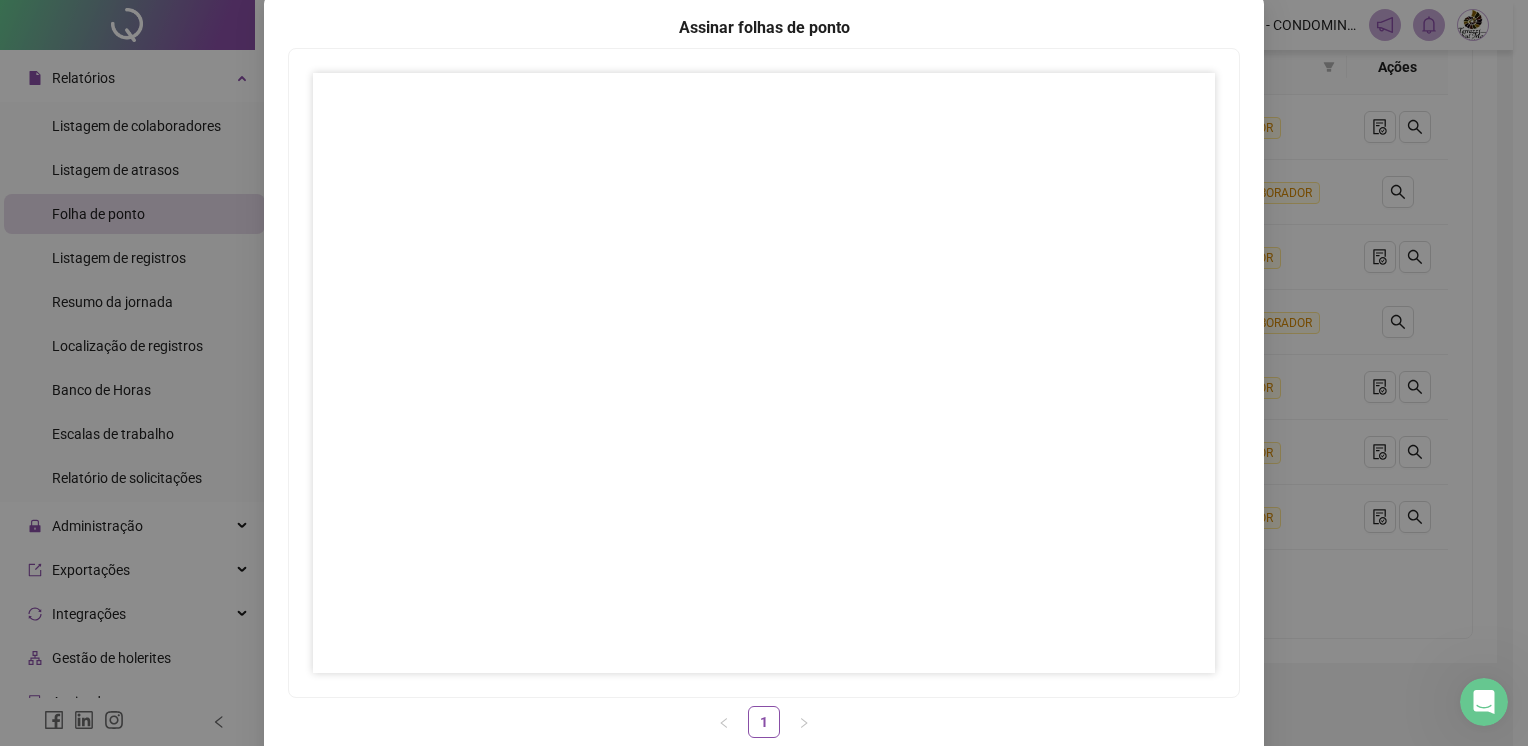 scroll, scrollTop: 183, scrollLeft: 0, axis: vertical 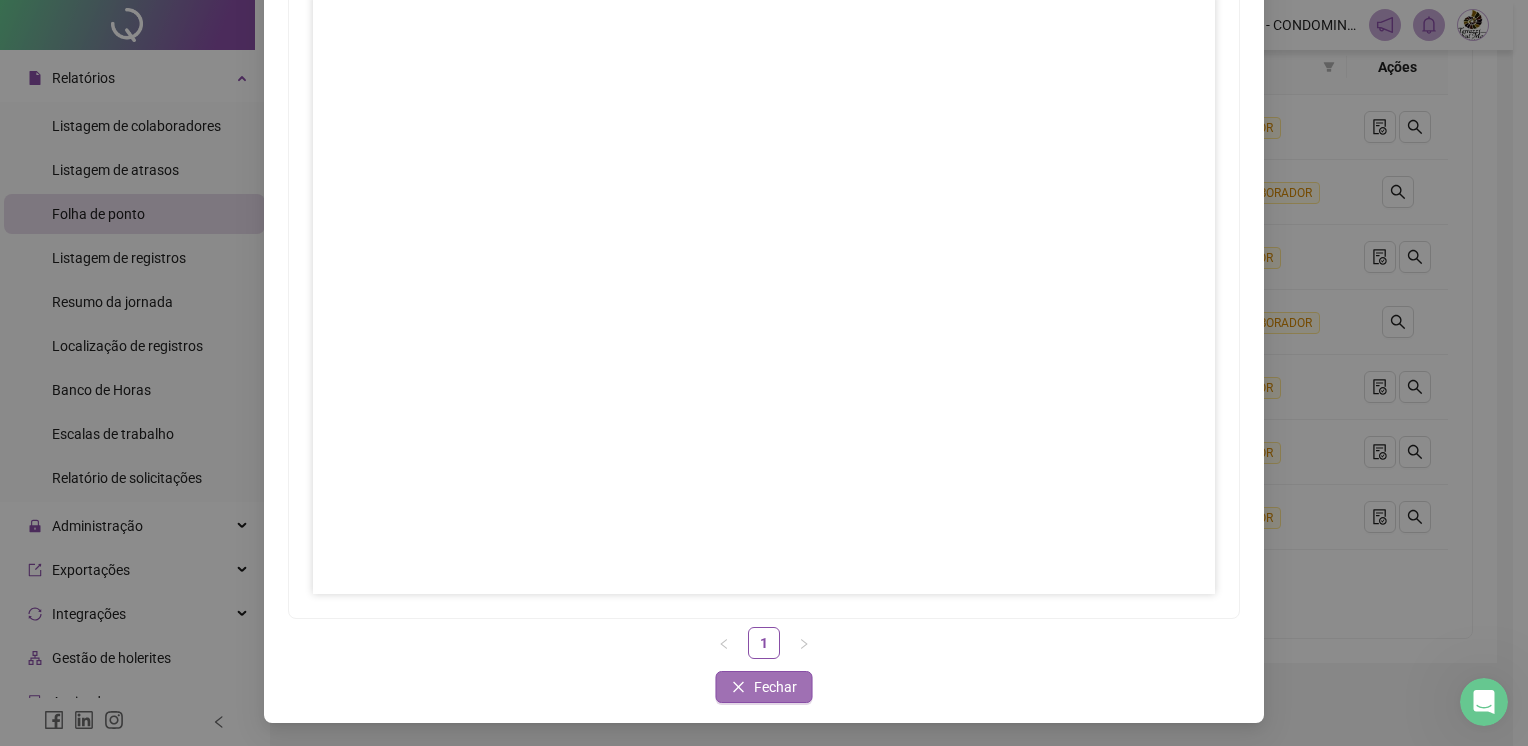 click on "Fechar" at bounding box center (775, 687) 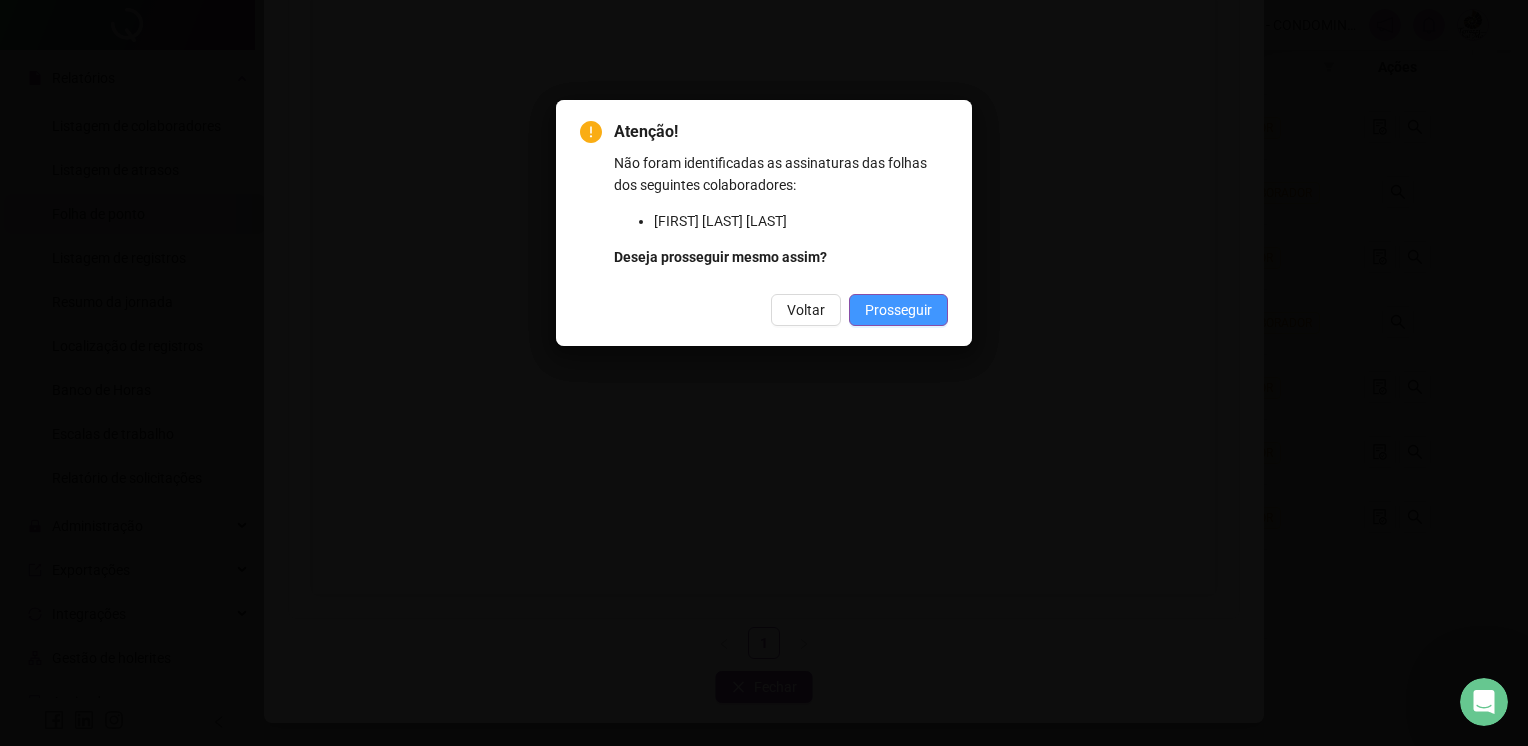 click on "Prosseguir" at bounding box center (898, 310) 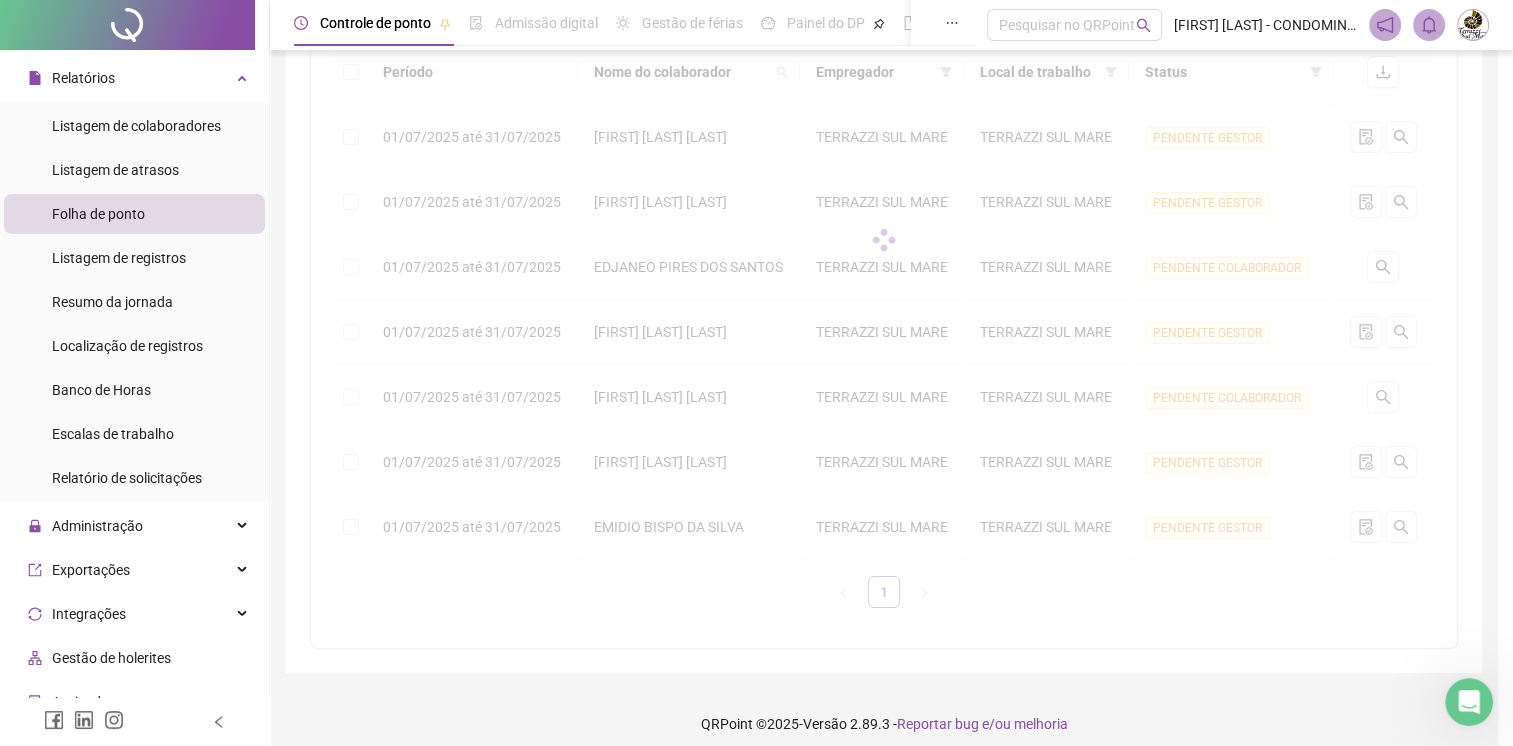 scroll, scrollTop: 0, scrollLeft: 0, axis: both 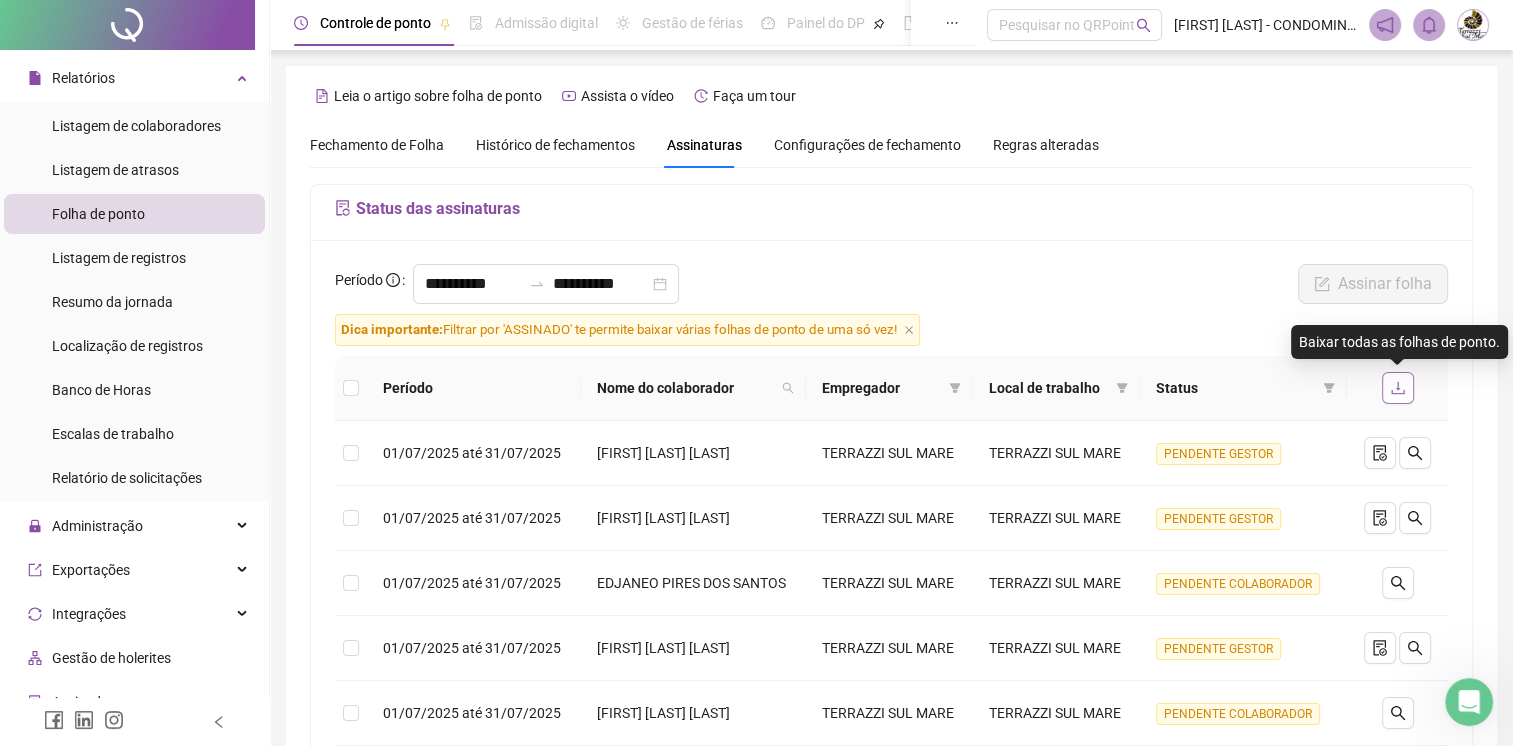 click 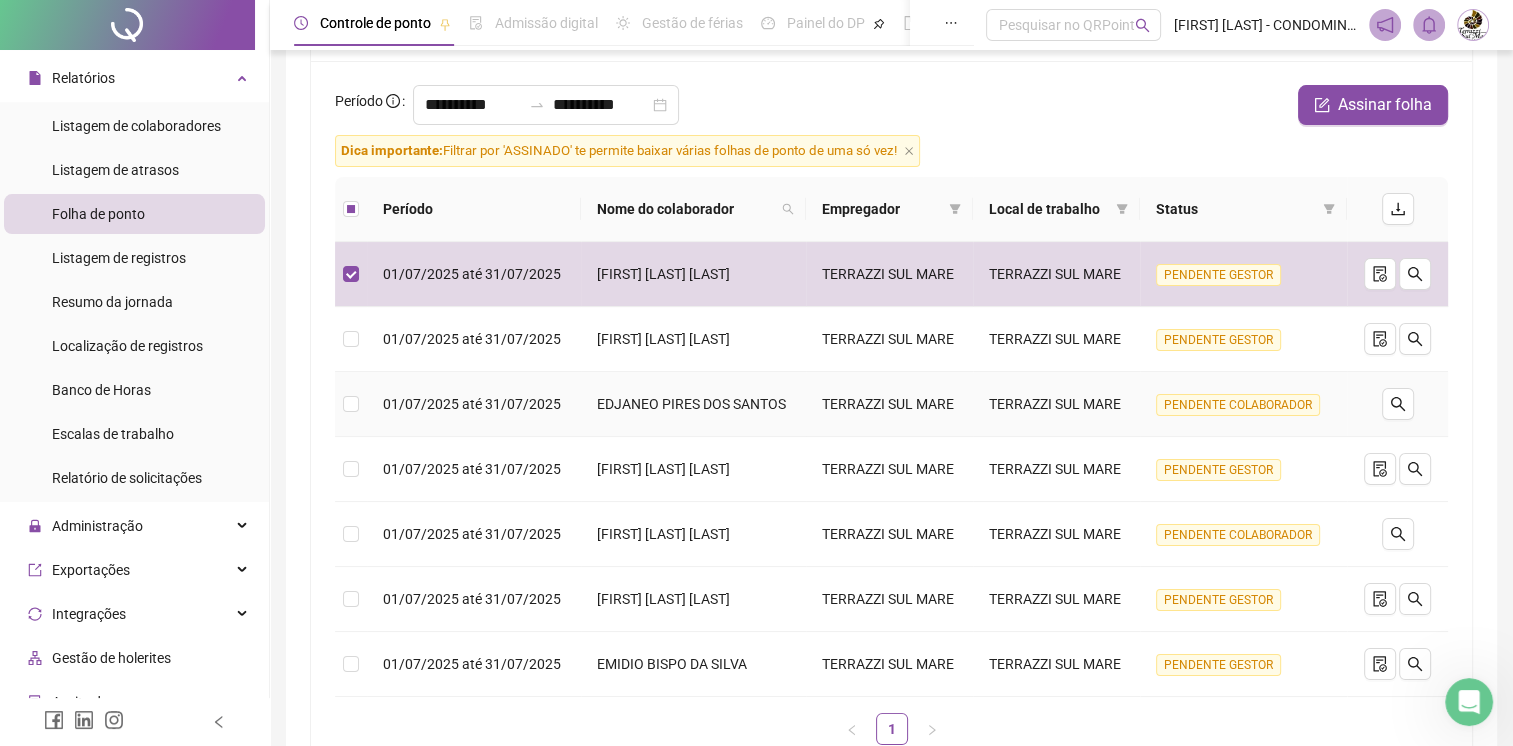 scroll, scrollTop: 200, scrollLeft: 0, axis: vertical 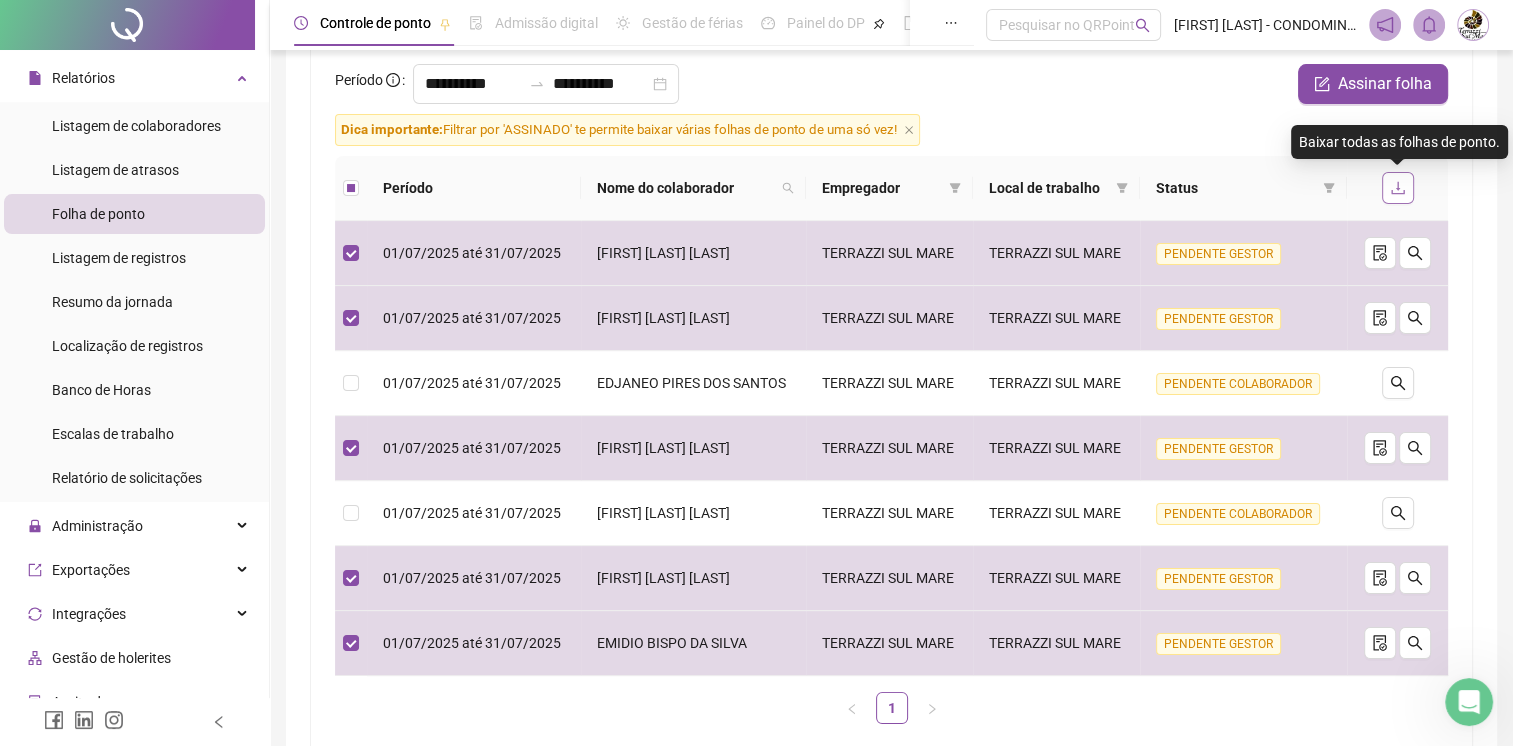click 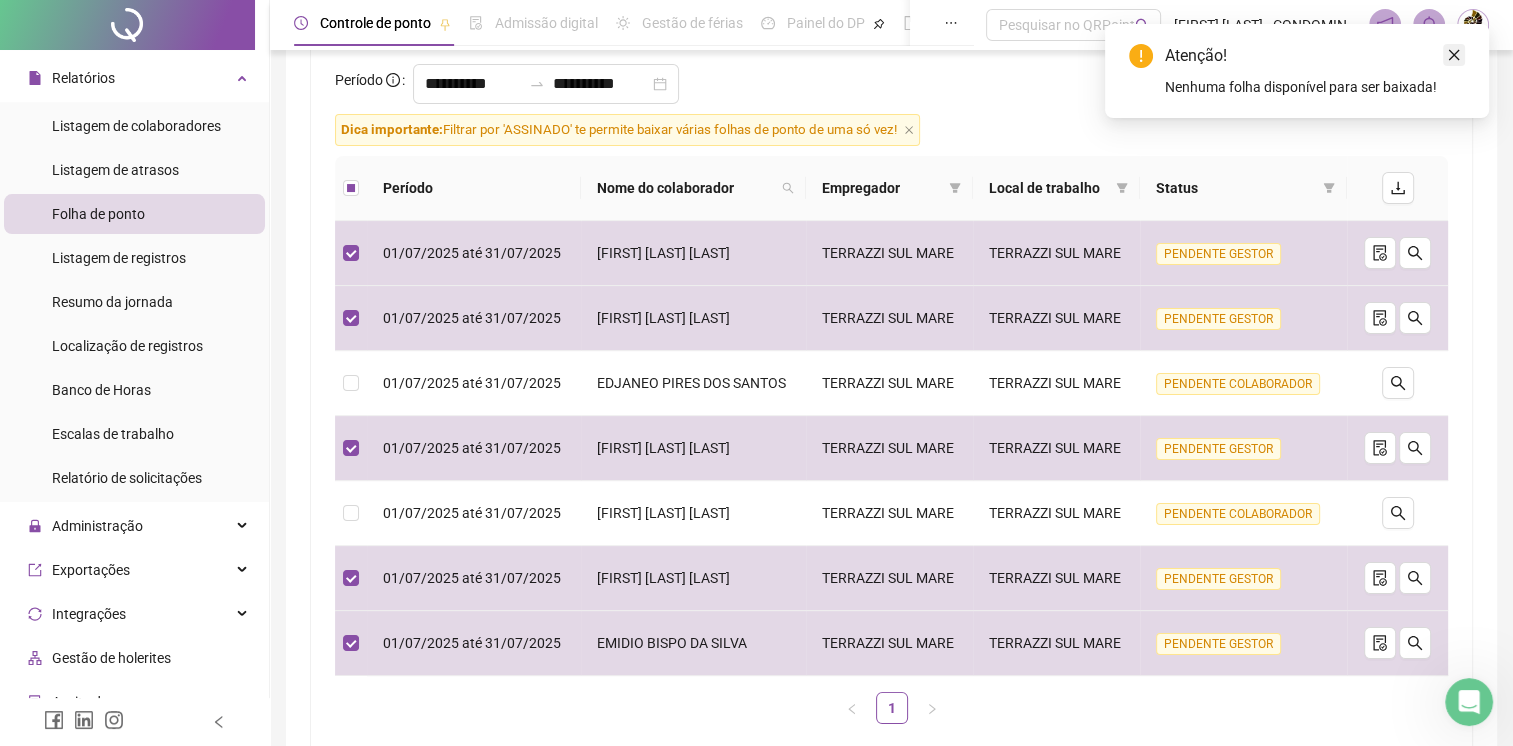click 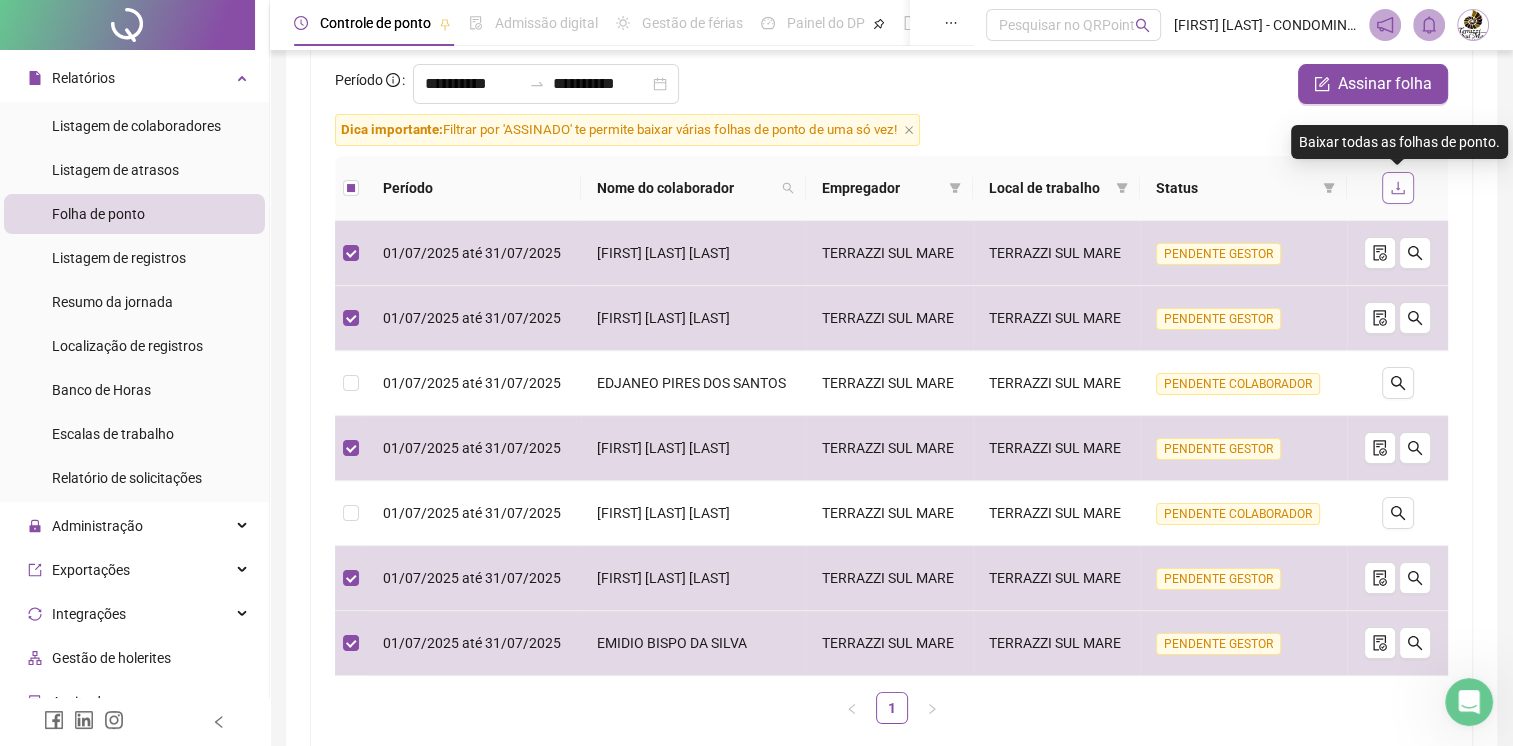 click at bounding box center [1398, 188] 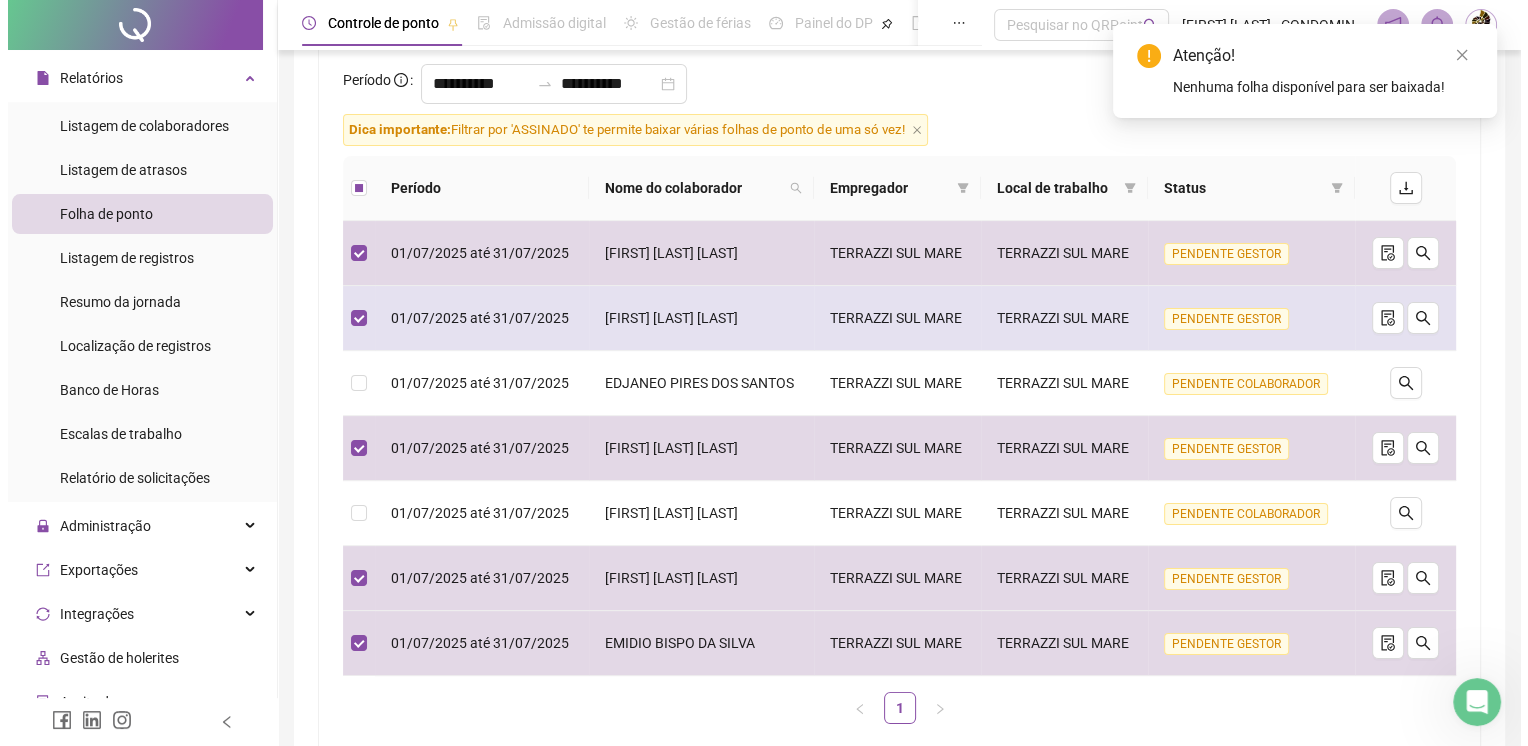 scroll, scrollTop: 0, scrollLeft: 0, axis: both 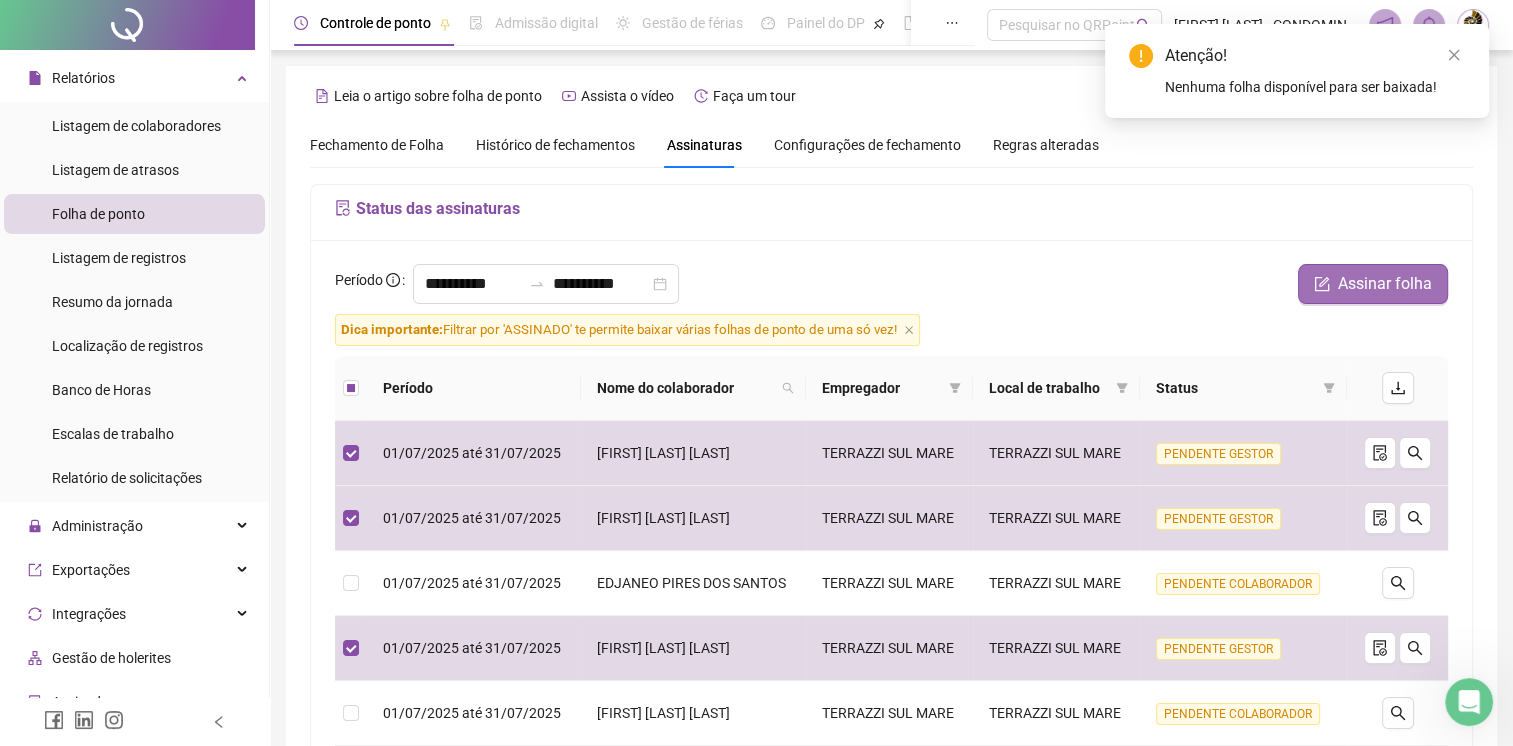 click on "Assinar folha" at bounding box center [1385, 284] 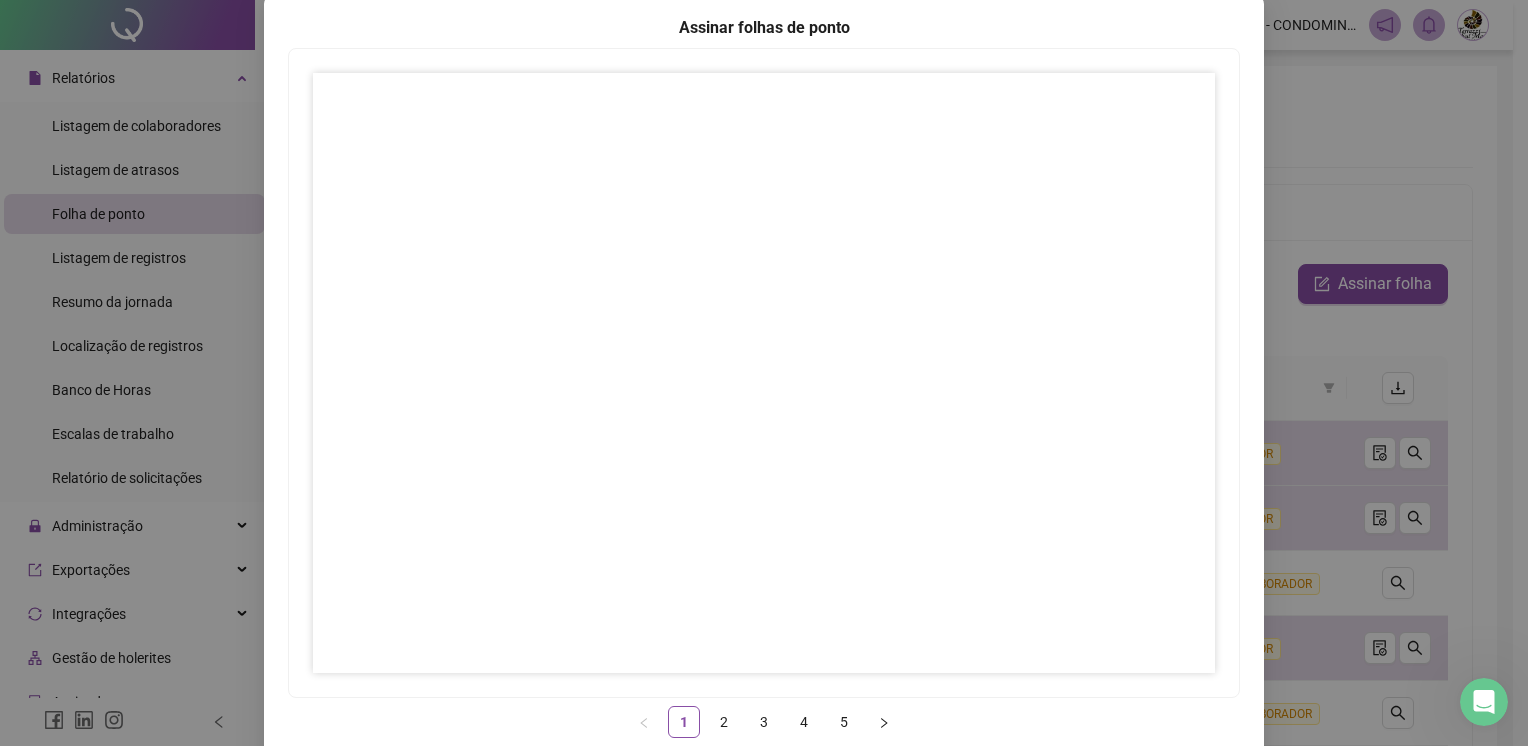 scroll, scrollTop: 183, scrollLeft: 0, axis: vertical 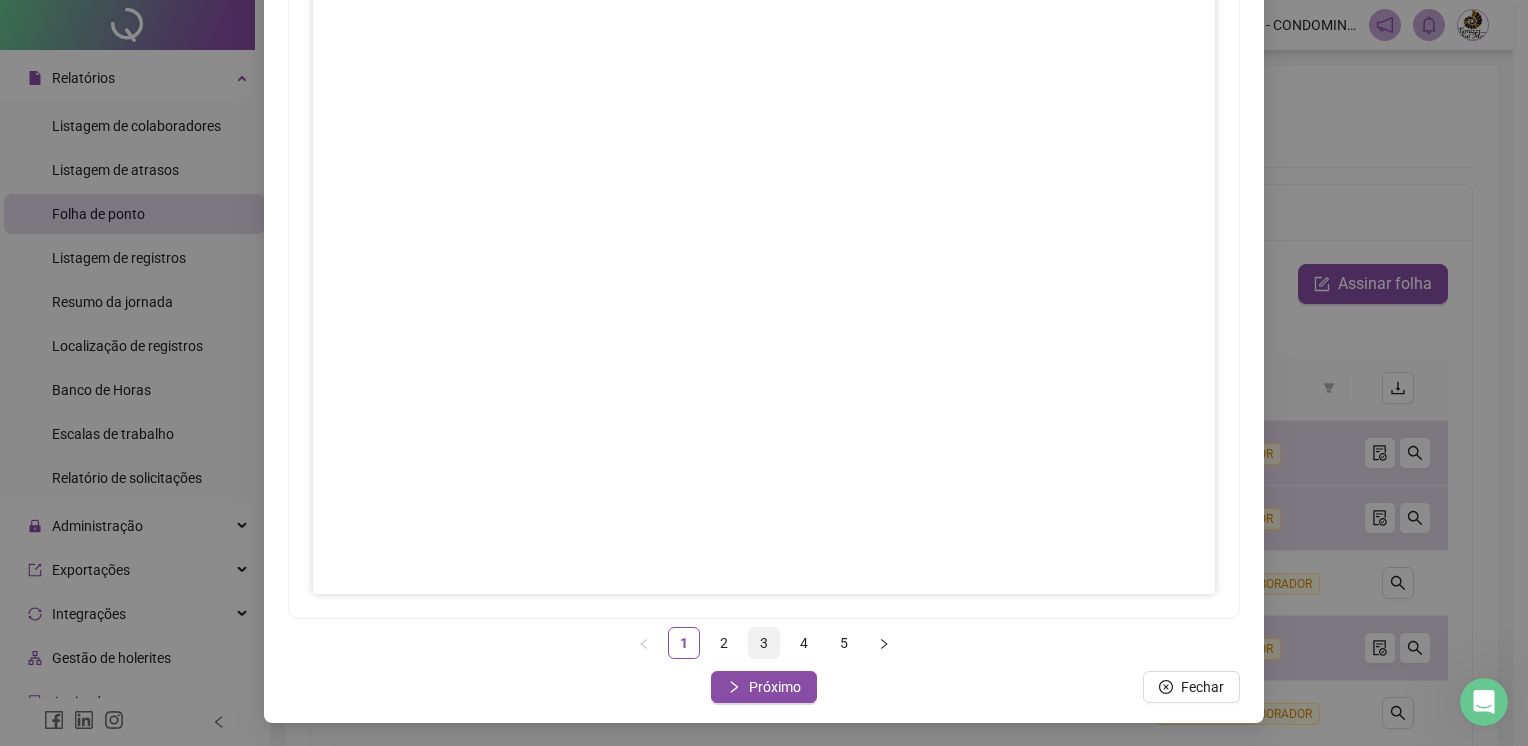 click on "3" at bounding box center (764, 643) 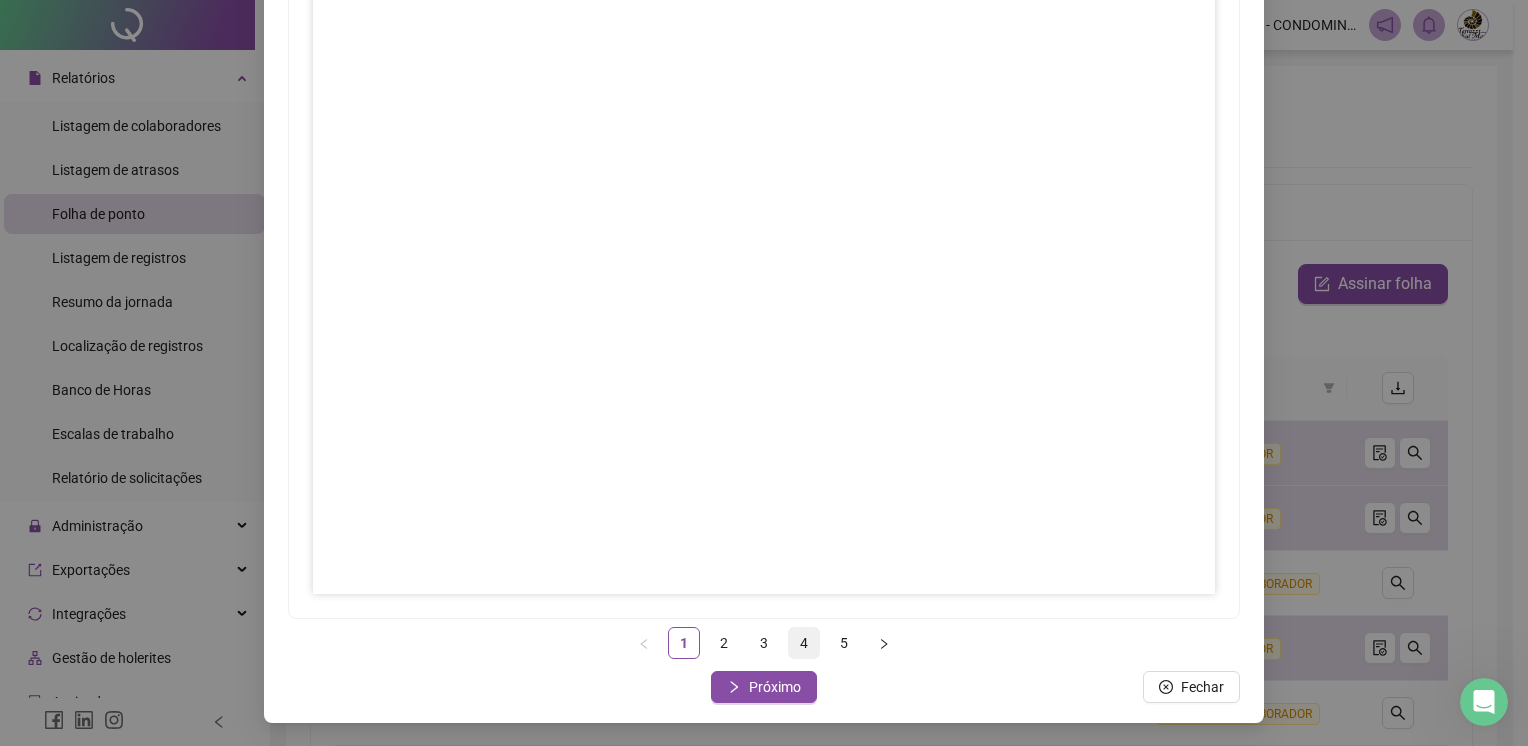 click on "4" at bounding box center (804, 643) 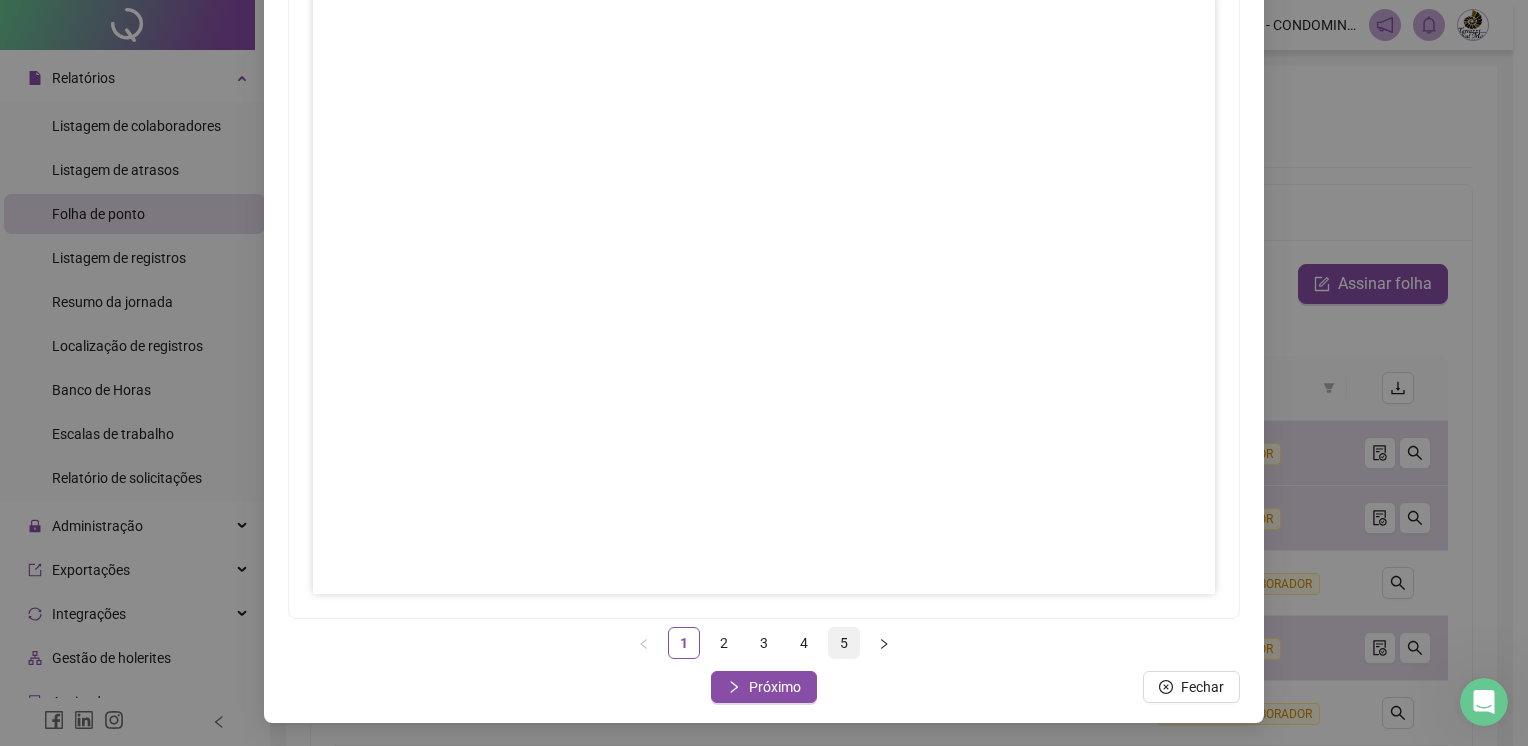 click on "5" at bounding box center [844, 643] 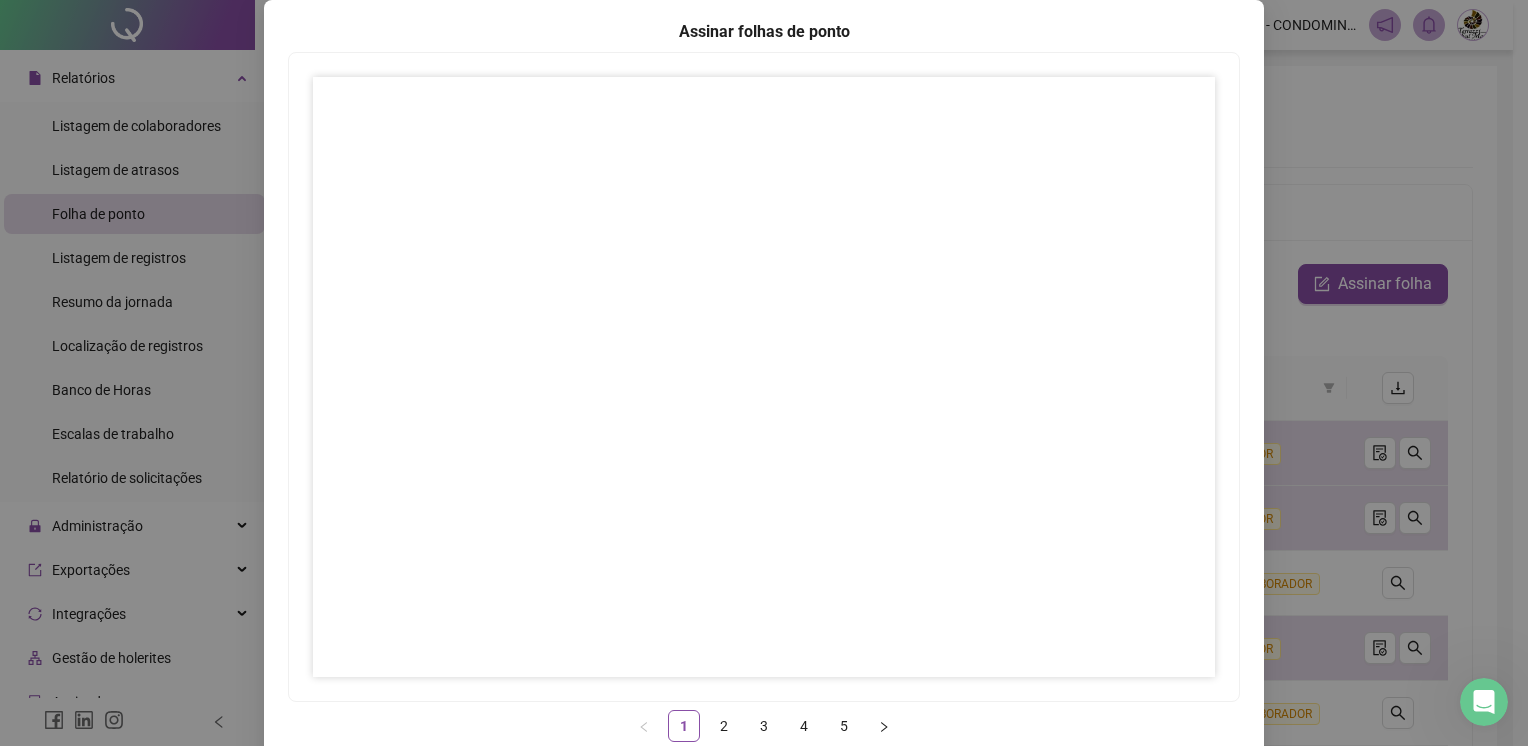 scroll, scrollTop: 183, scrollLeft: 0, axis: vertical 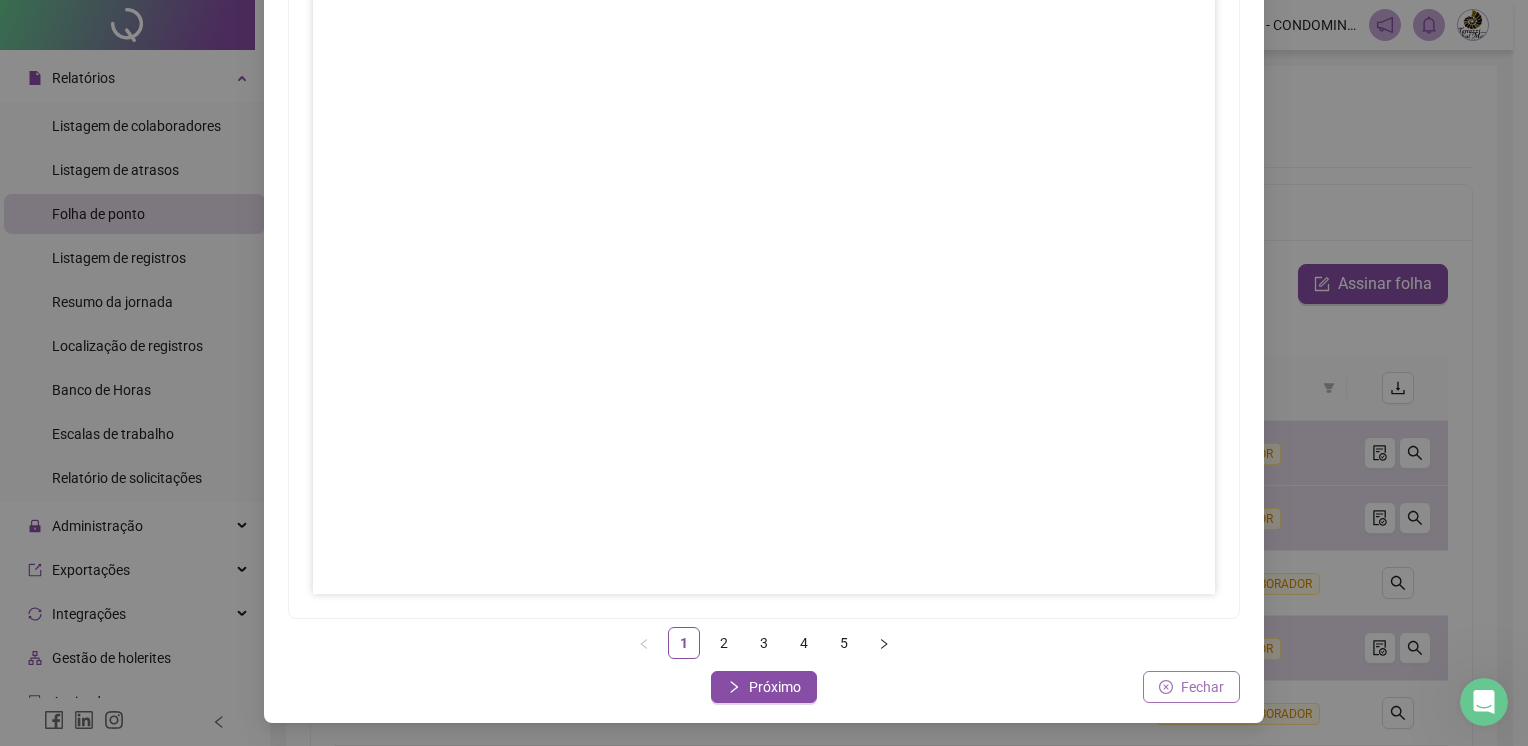click on "Fechar" at bounding box center (1202, 687) 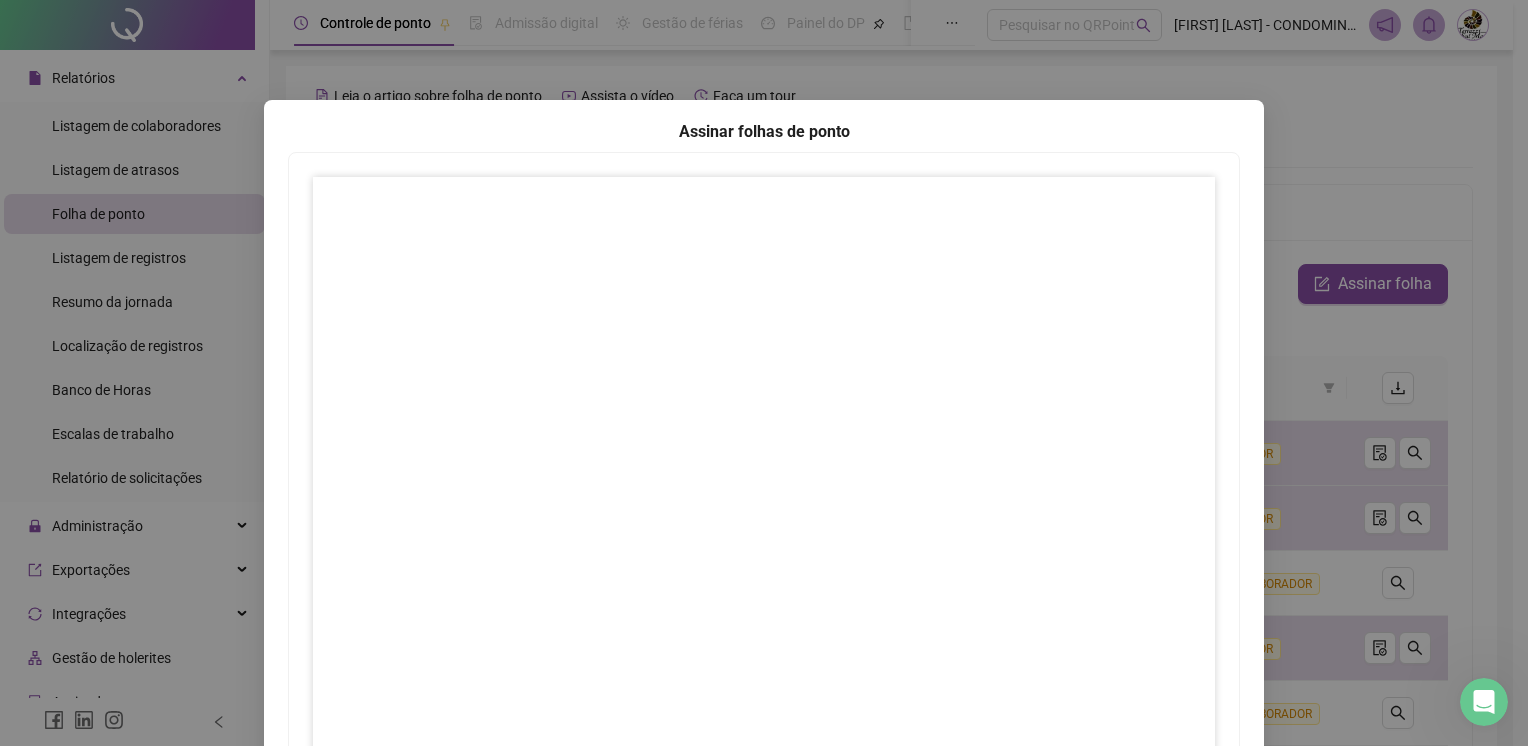 scroll, scrollTop: 183, scrollLeft: 0, axis: vertical 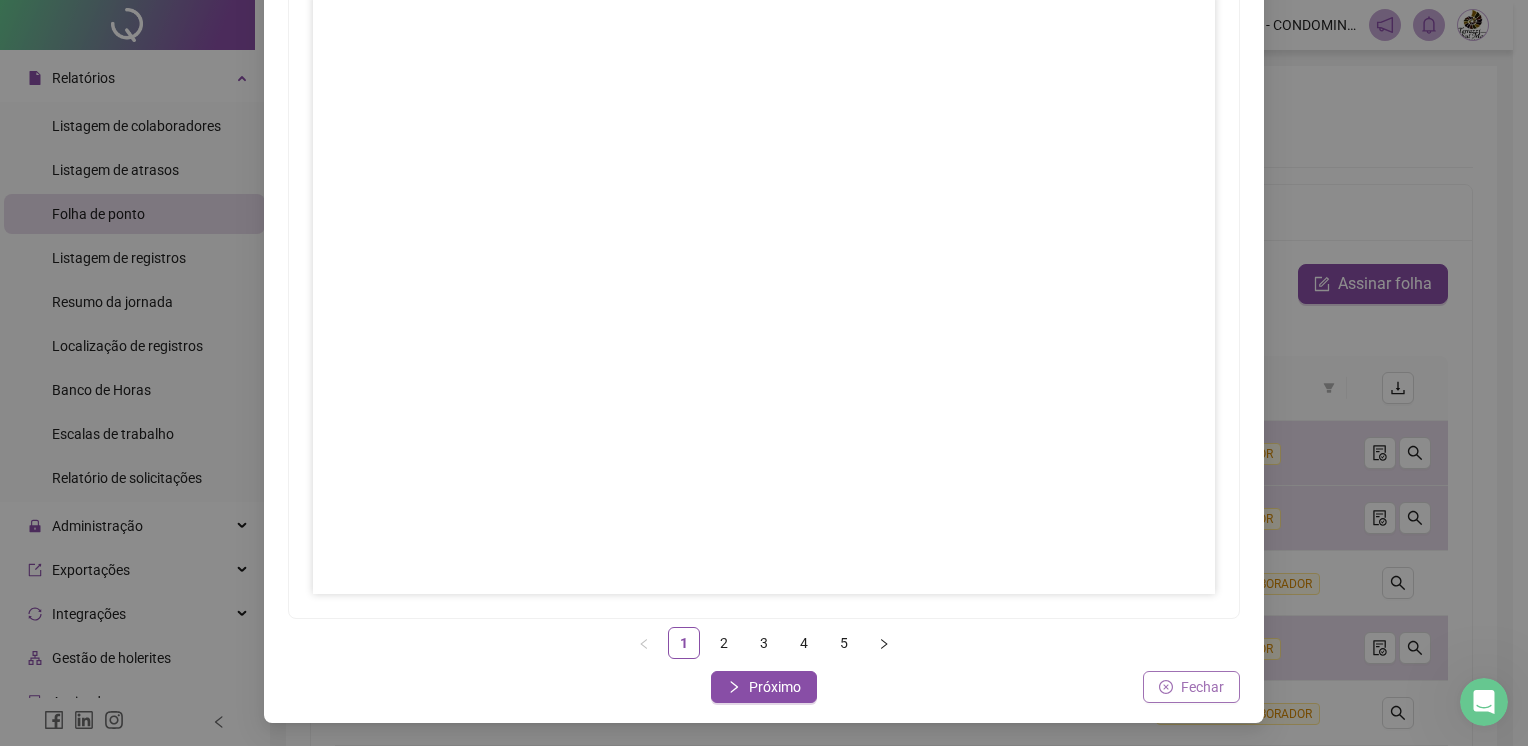 click on "Fechar" at bounding box center (1191, 687) 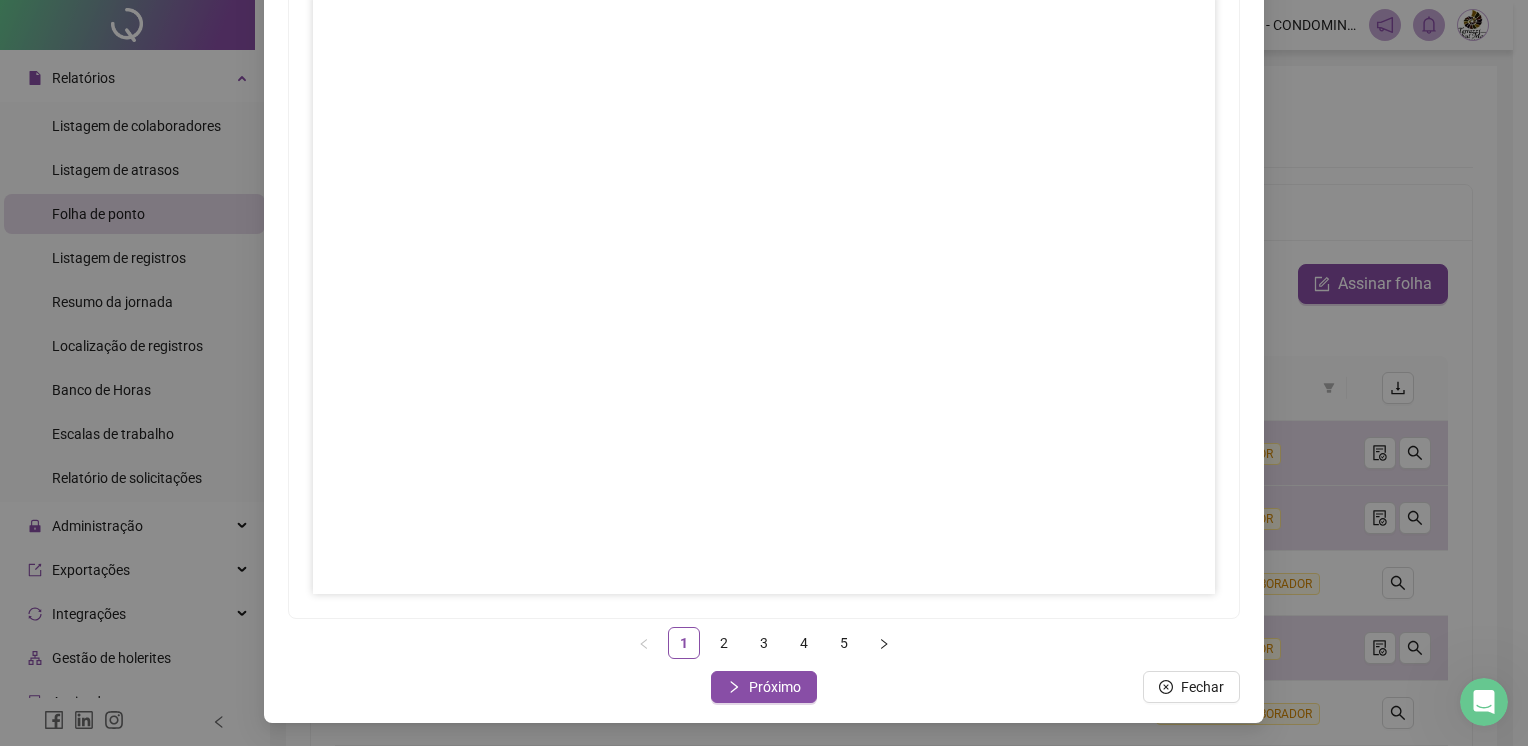 click on "Assinar folhas de ponto 1 2 3 4 5 Fechar Próximo" at bounding box center (764, 373) 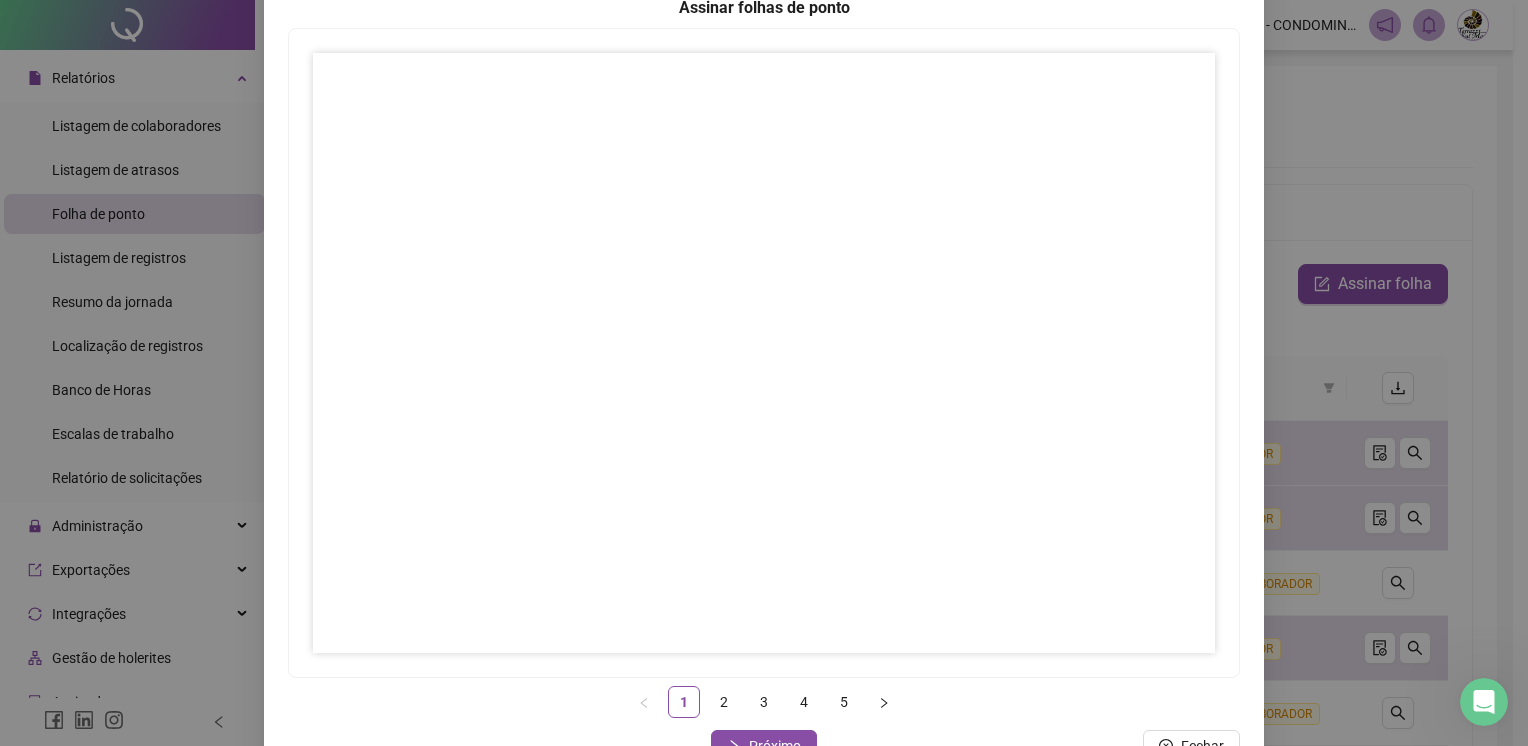 scroll, scrollTop: 0, scrollLeft: 0, axis: both 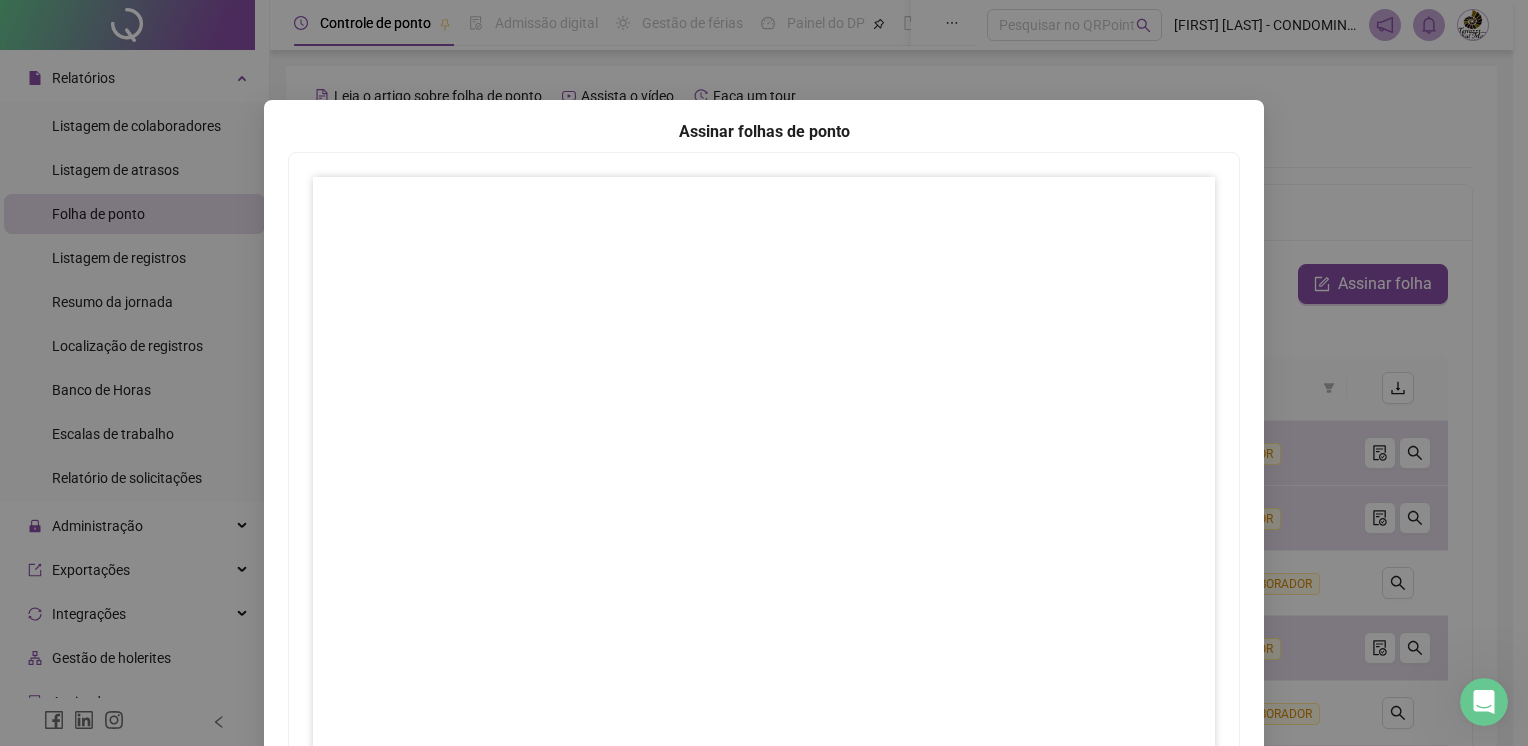 click on "Assinar folhas de ponto 1 2 3 4 5 Fechar Próximo" at bounding box center [764, 503] 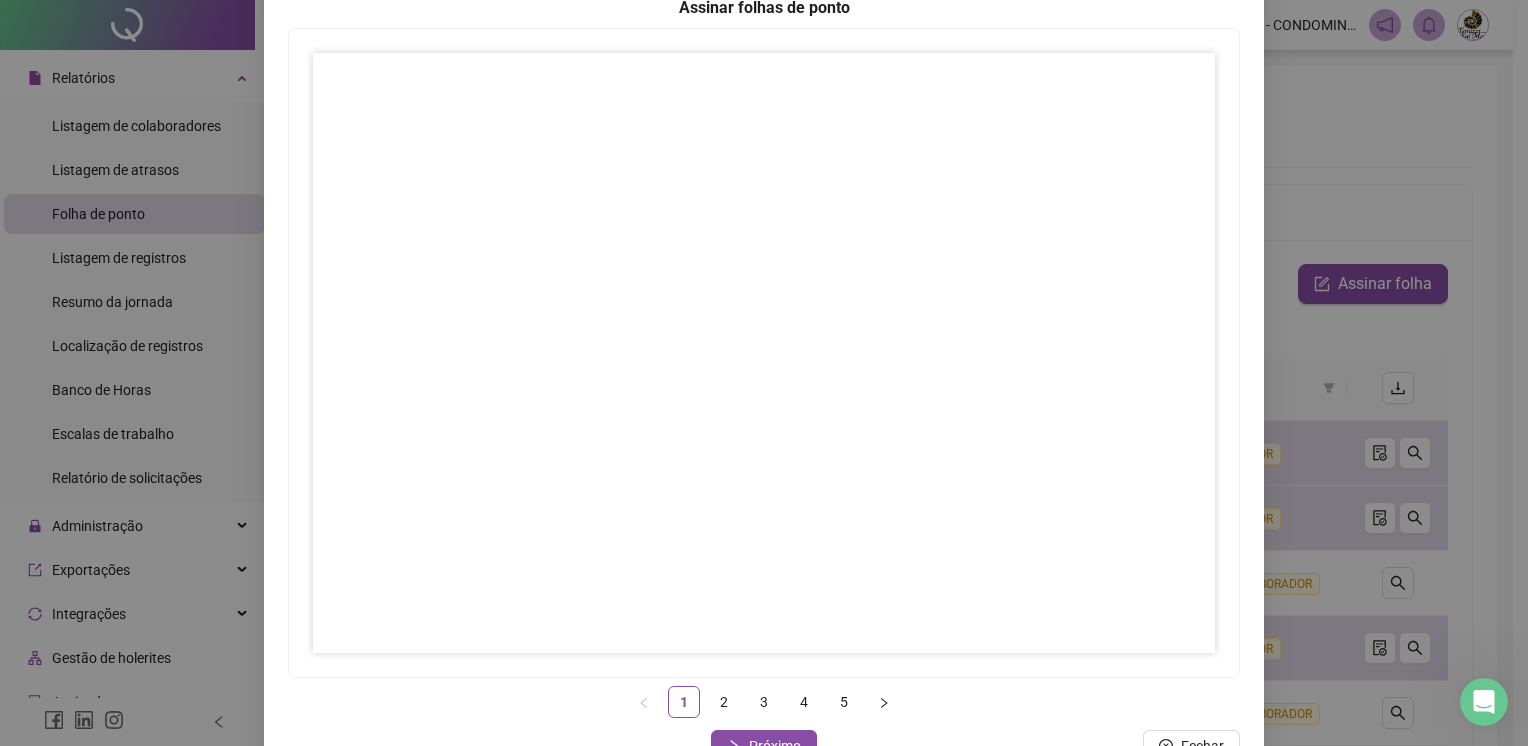scroll, scrollTop: 183, scrollLeft: 0, axis: vertical 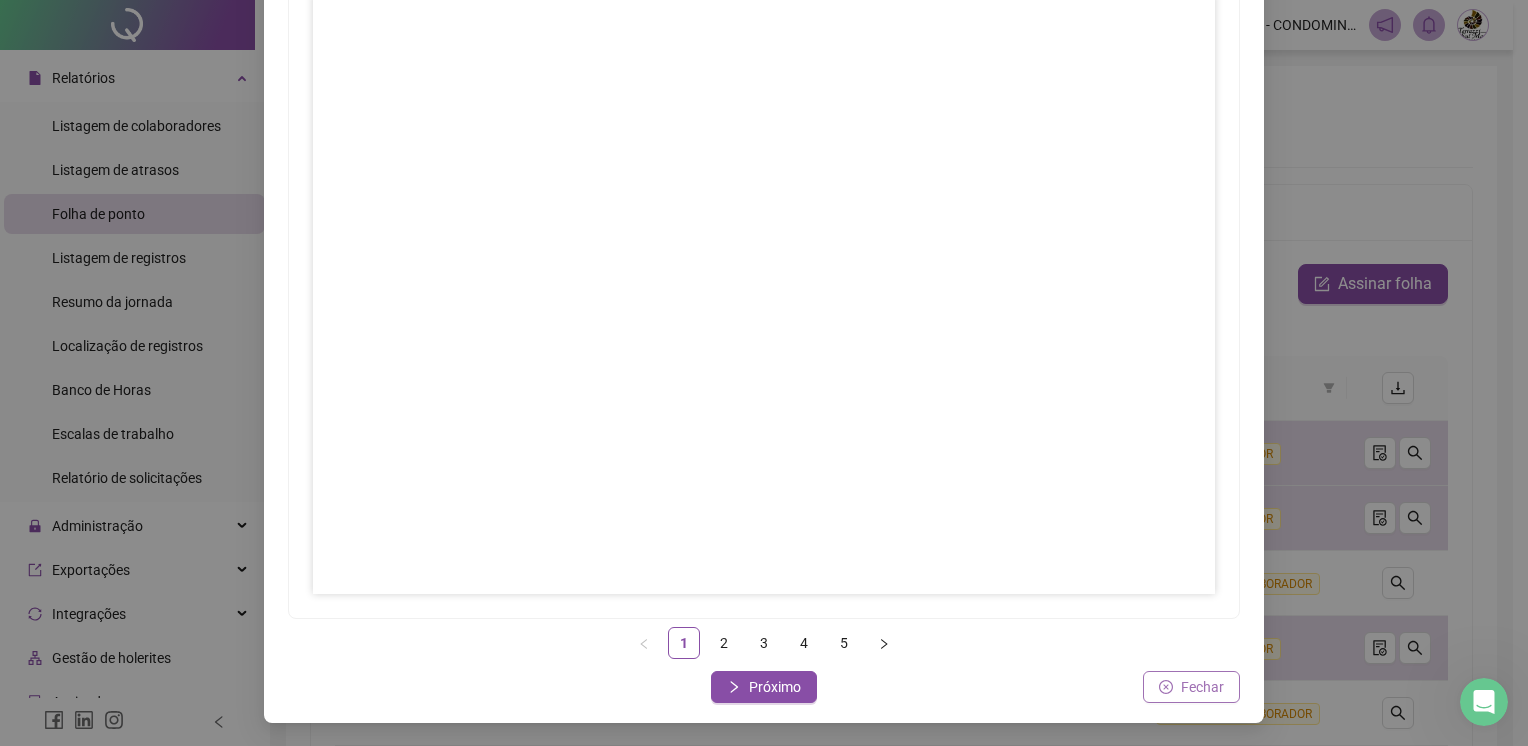 click on "Fechar" at bounding box center (1191, 687) 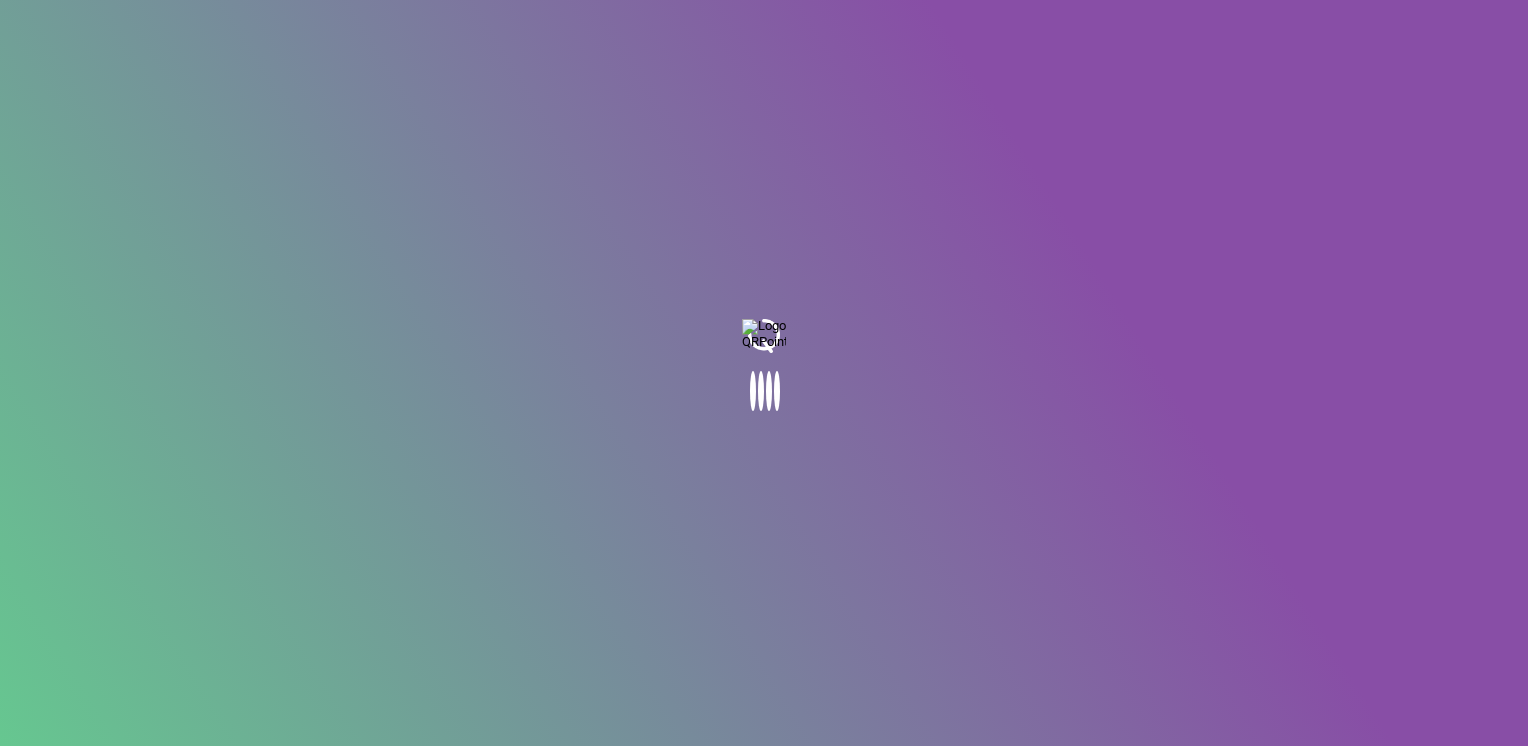 scroll, scrollTop: 0, scrollLeft: 0, axis: both 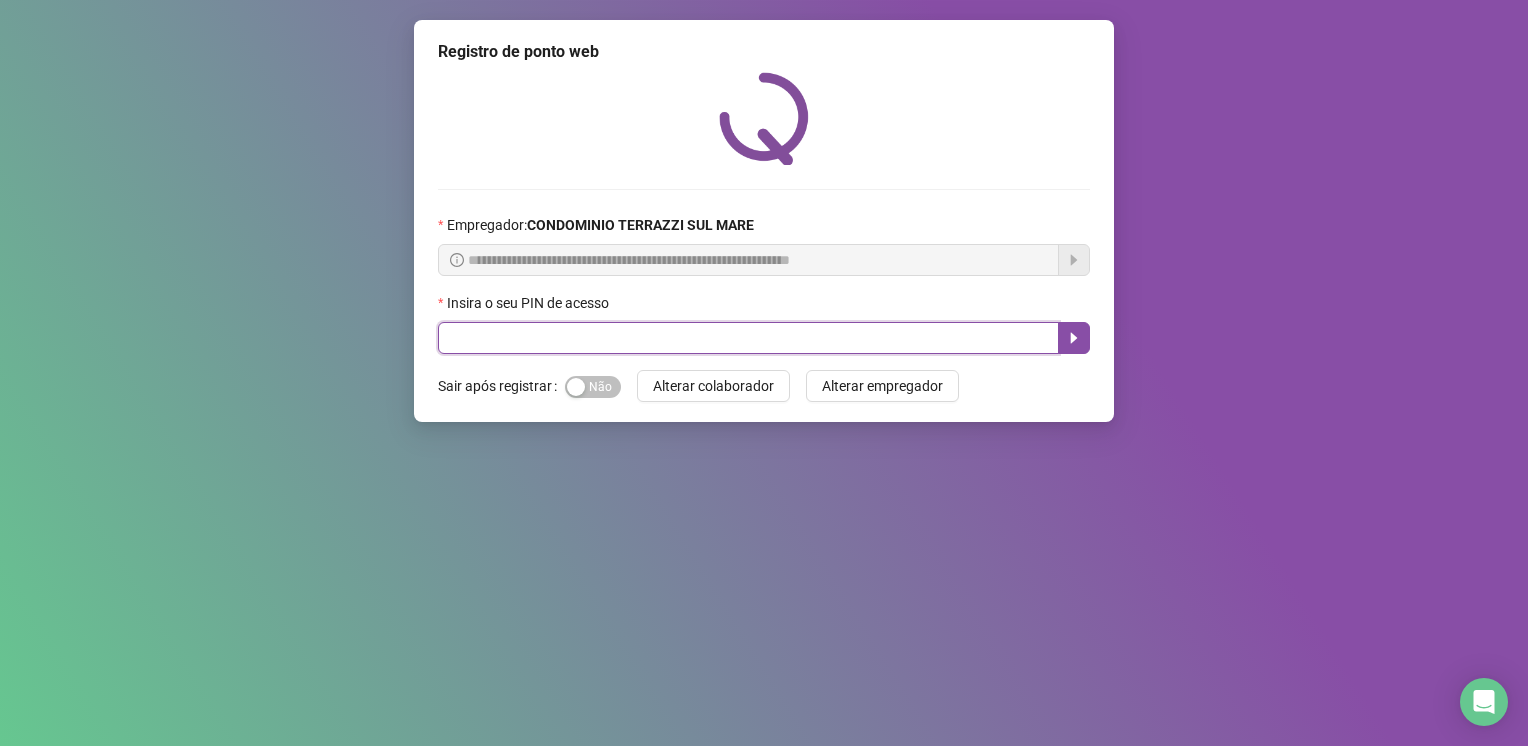 click at bounding box center [748, 338] 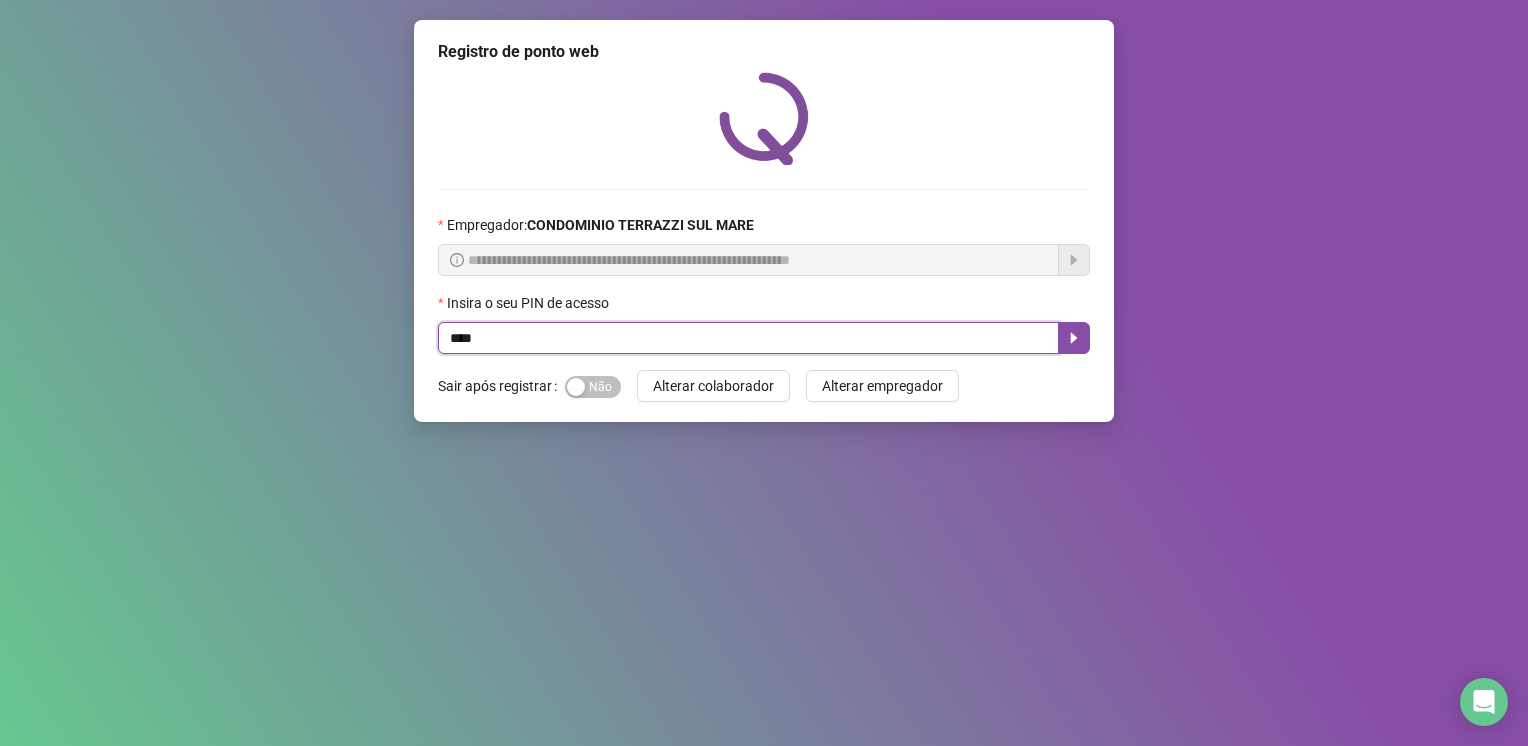 type on "****" 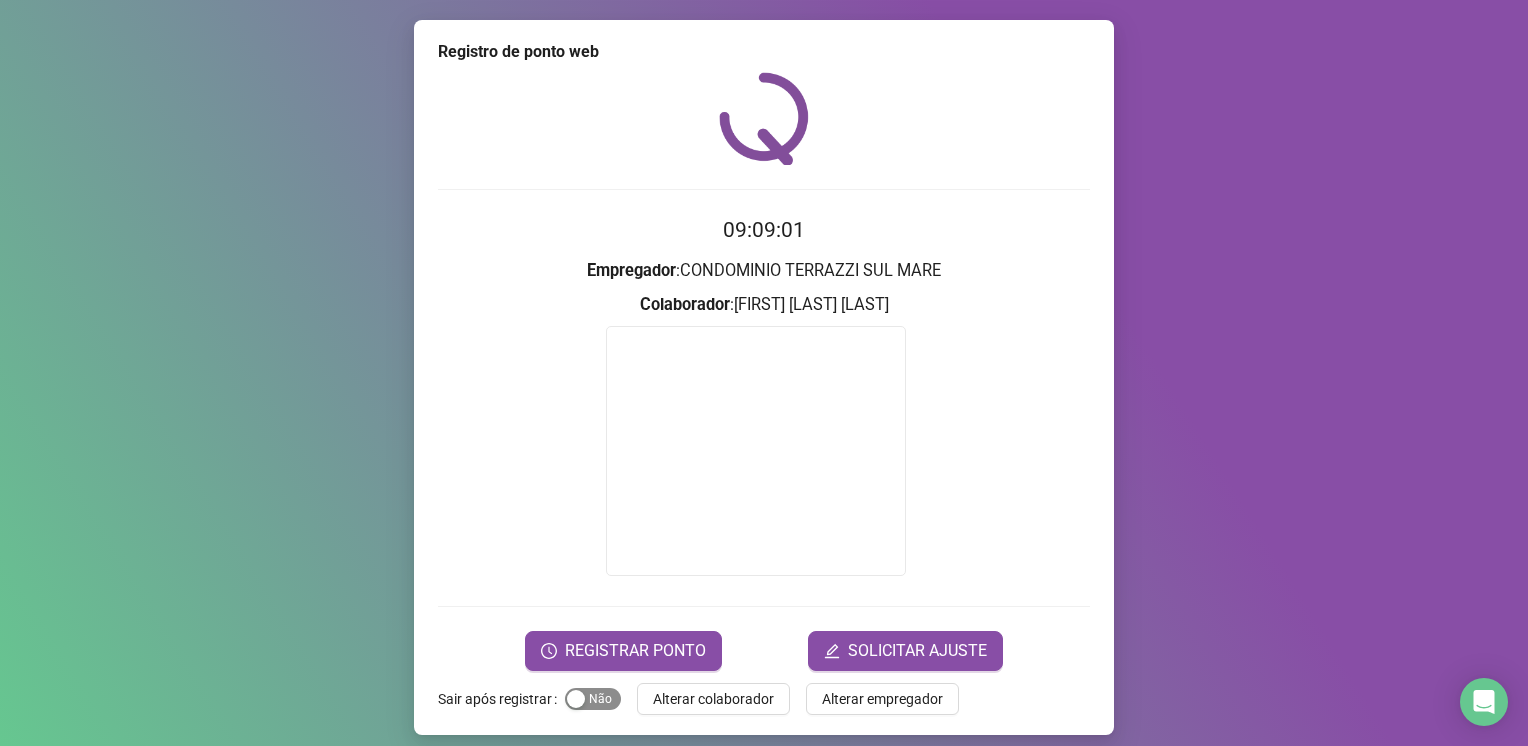 click on "Sim Não" at bounding box center [593, 699] 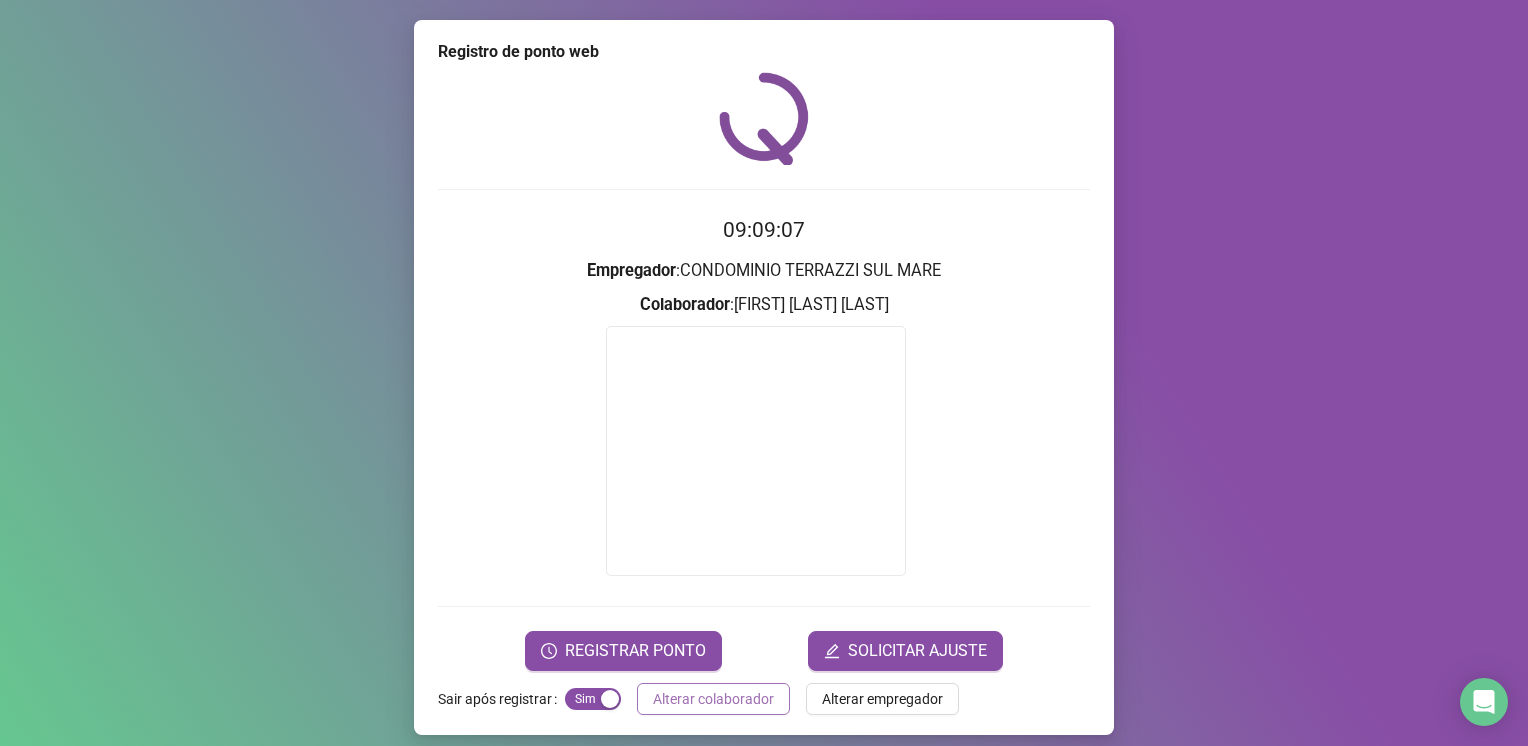 click on "Alterar colaborador" at bounding box center (713, 699) 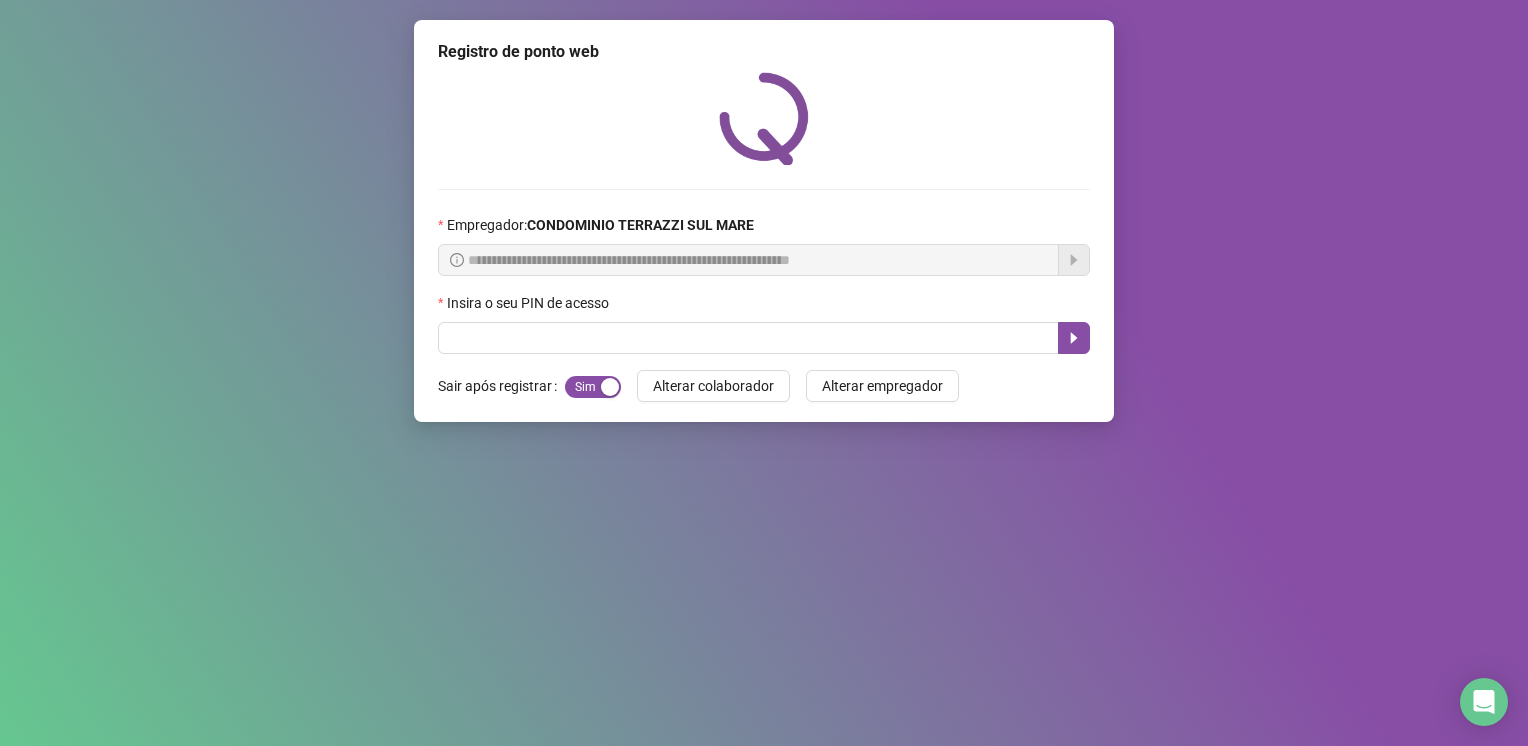click on "**********" at bounding box center [764, 373] 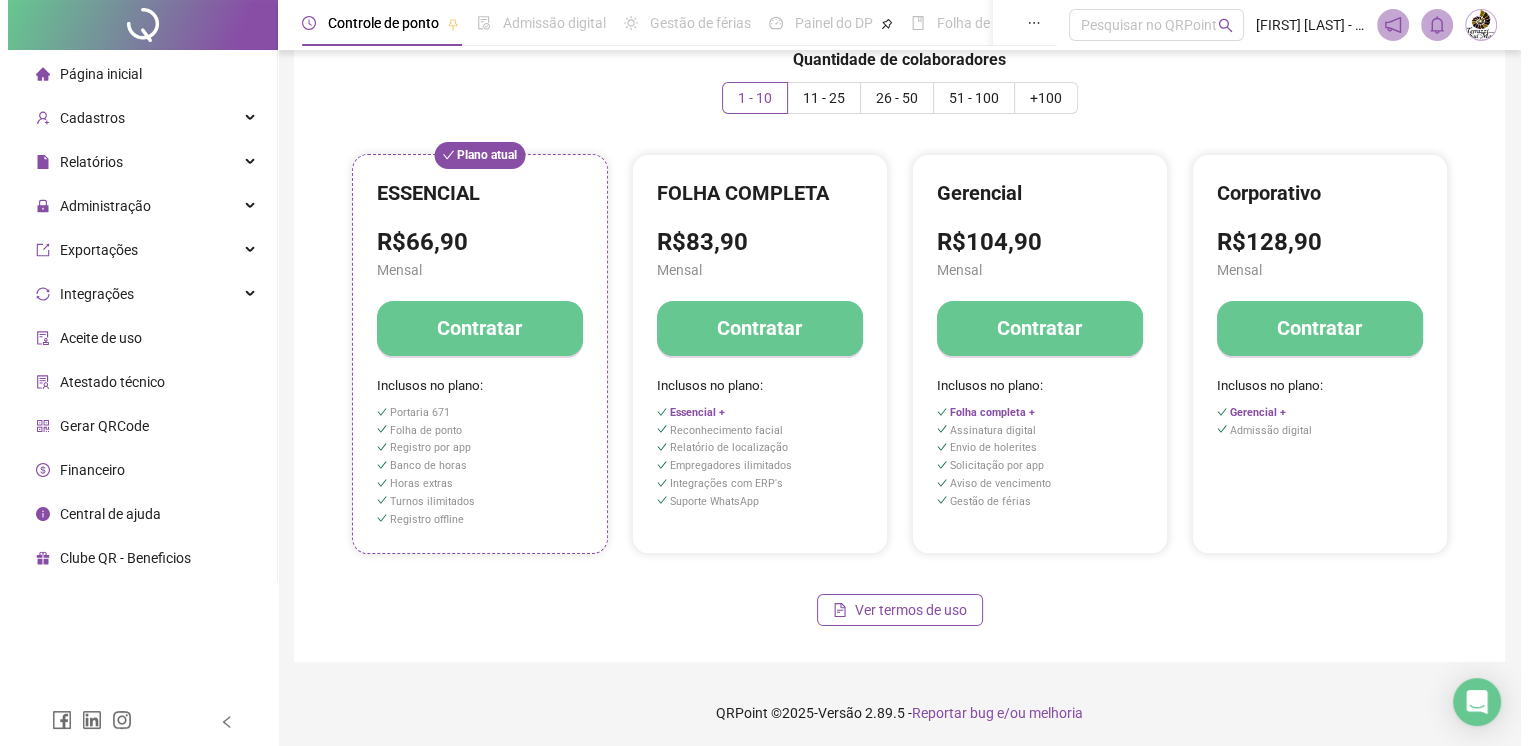 scroll, scrollTop: 0, scrollLeft: 0, axis: both 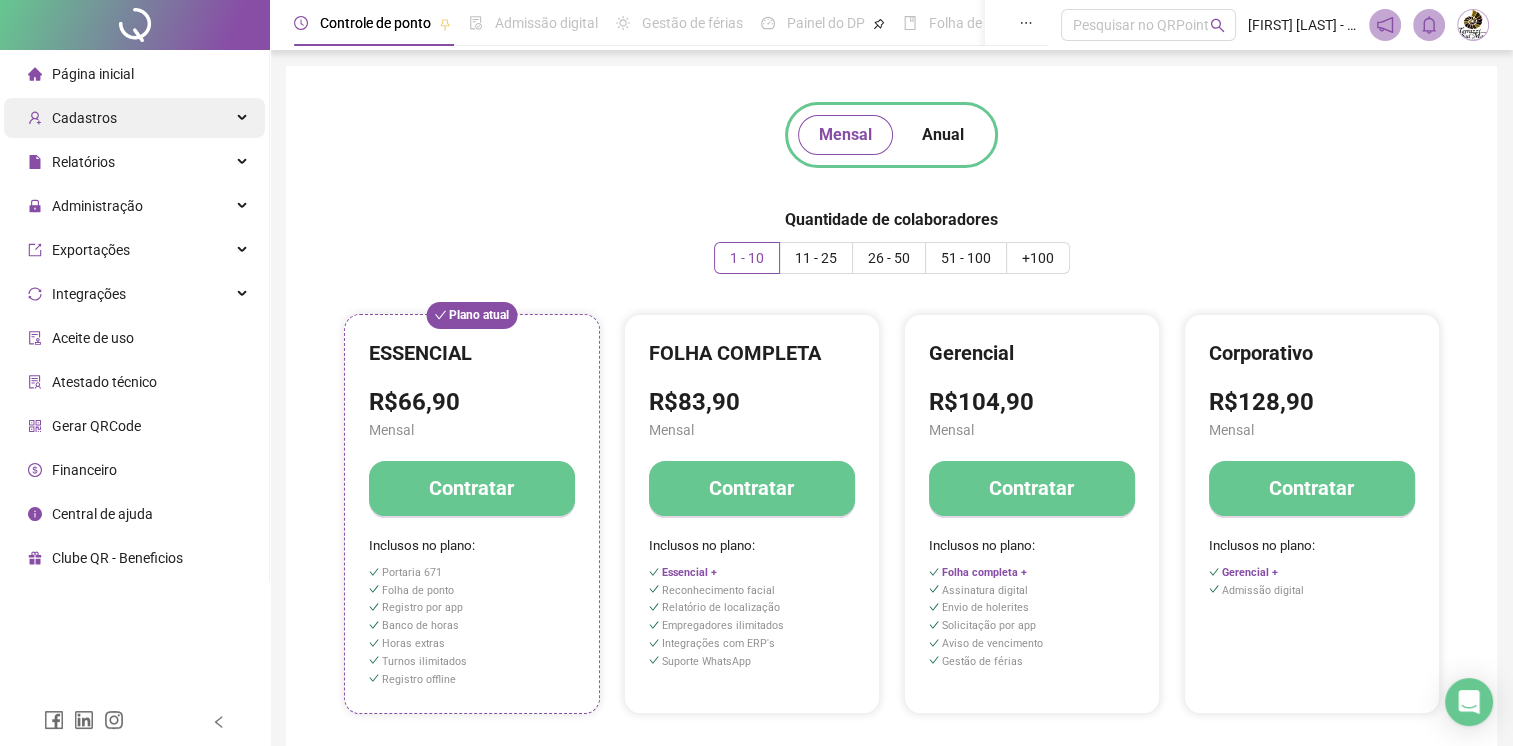 click on "Cadastros" at bounding box center [134, 118] 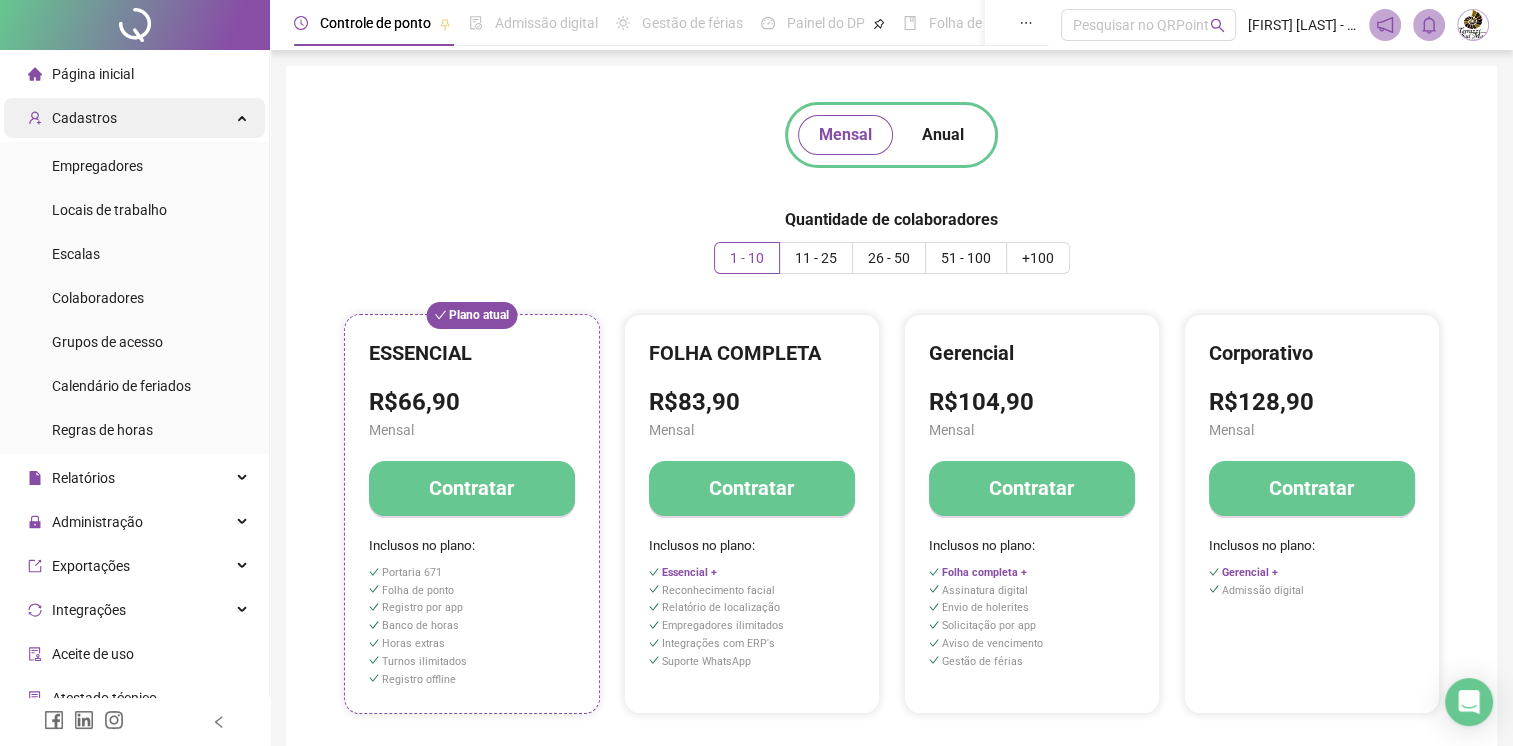 click on "Cadastros" at bounding box center (134, 118) 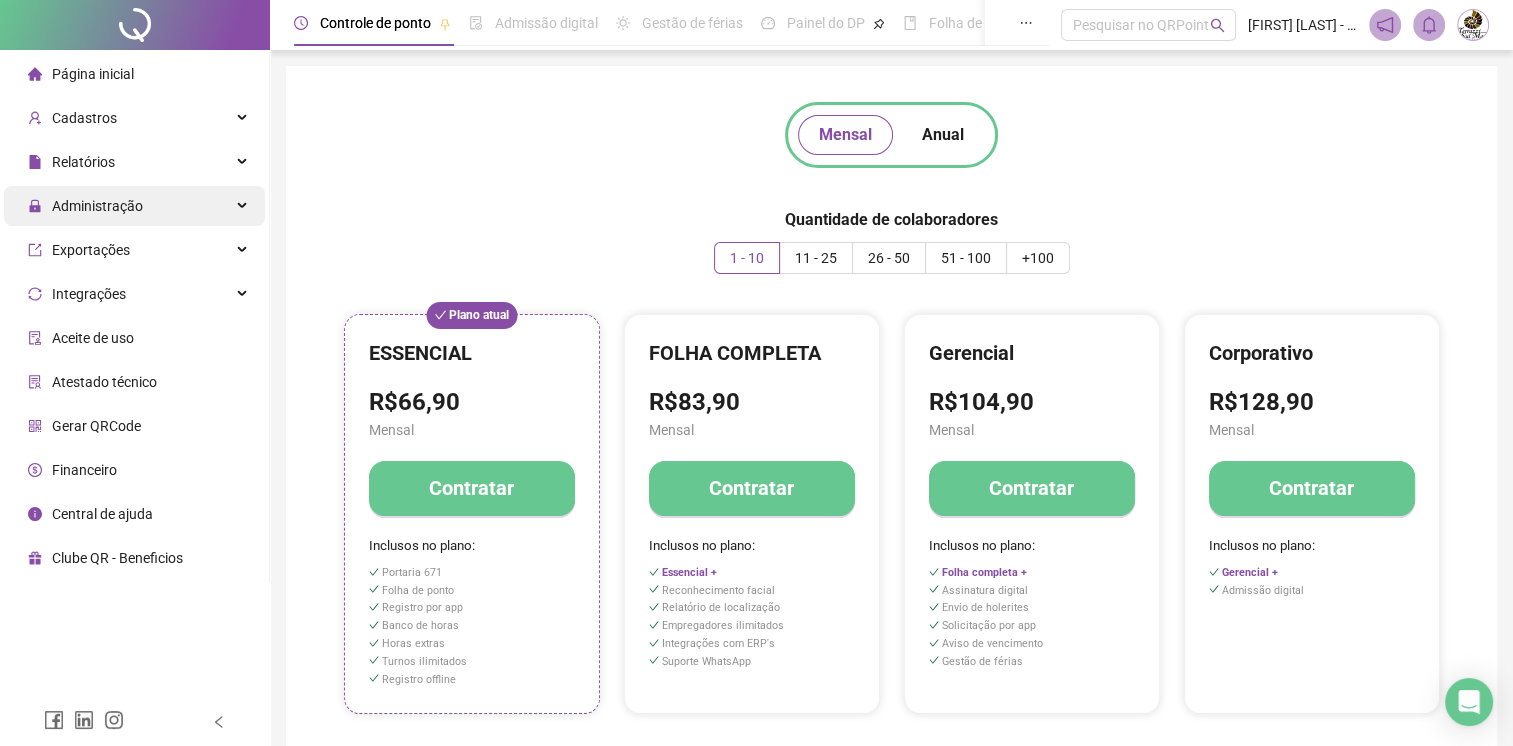click on "Administração" at bounding box center [97, 206] 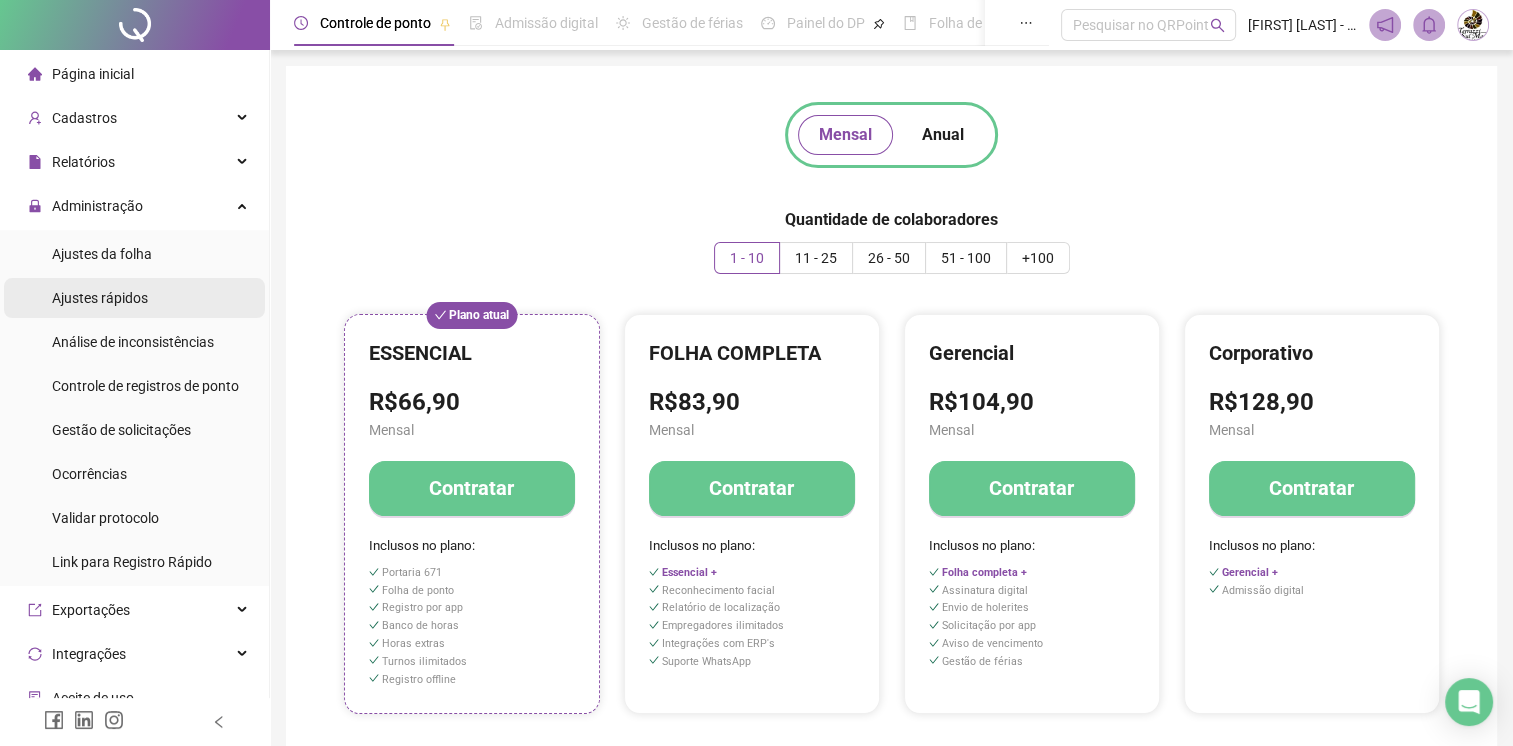click on "Ajustes rápidos" at bounding box center (100, 298) 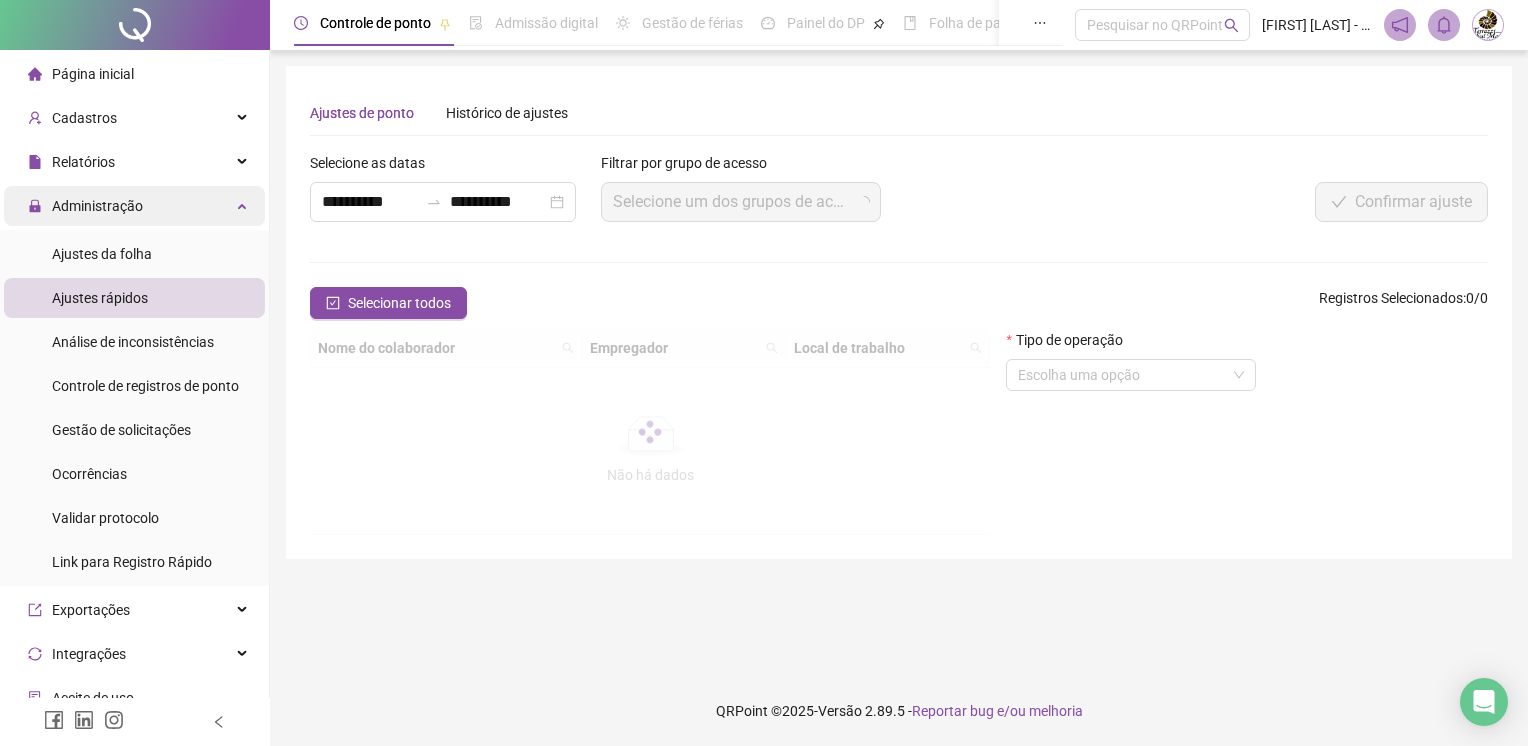 click on "Administração" at bounding box center [97, 206] 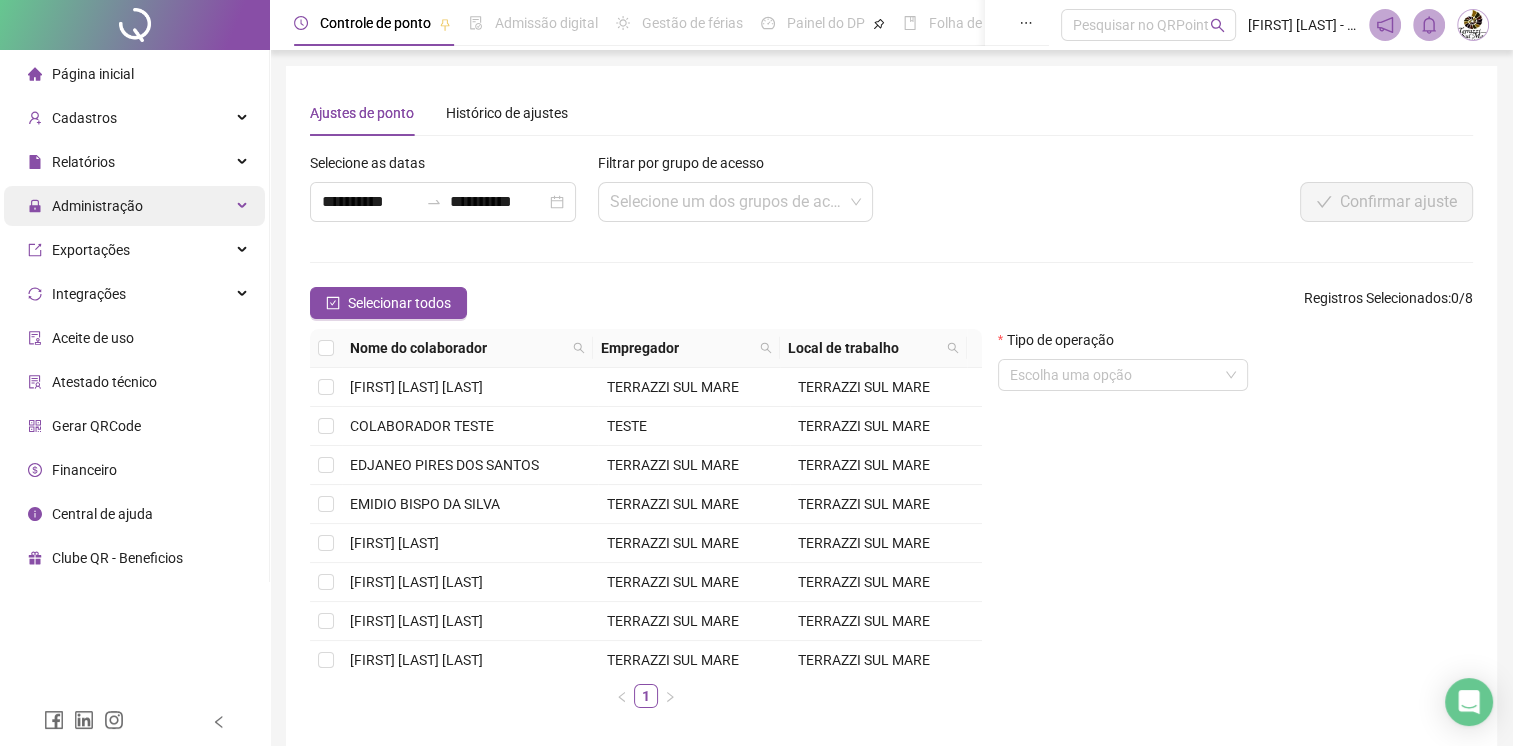click on "Administração" at bounding box center [97, 206] 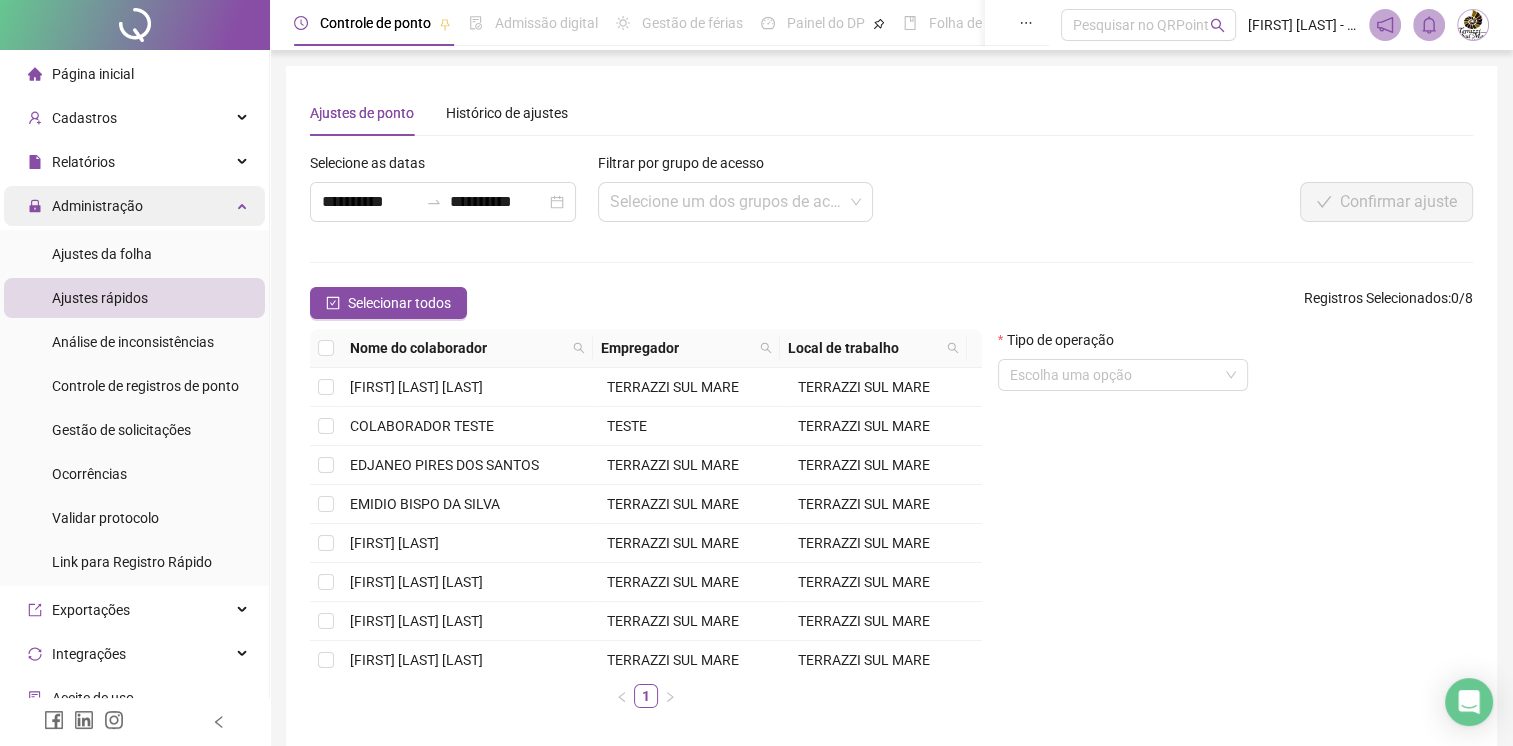 click at bounding box center (244, 204) 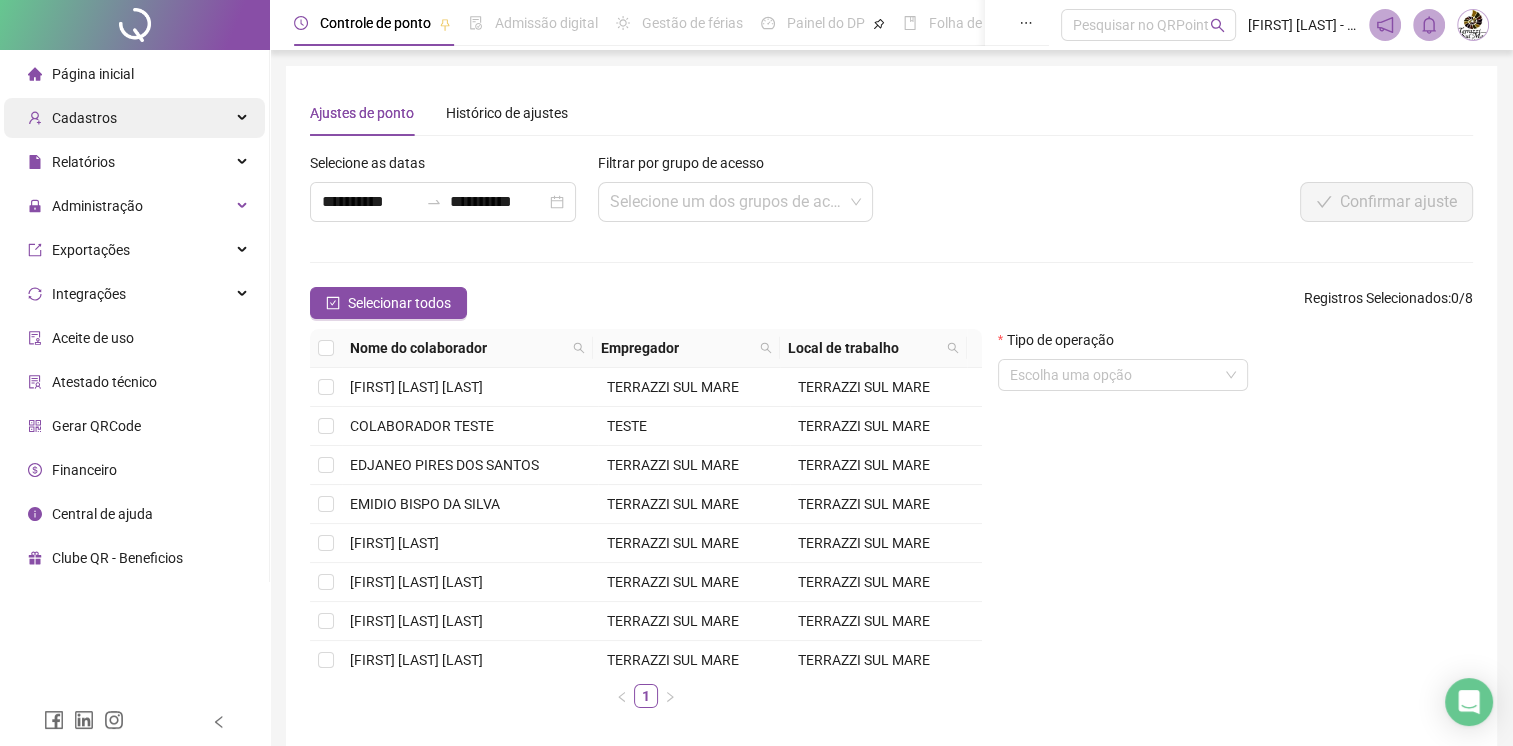 click on "Cadastros" at bounding box center (134, 118) 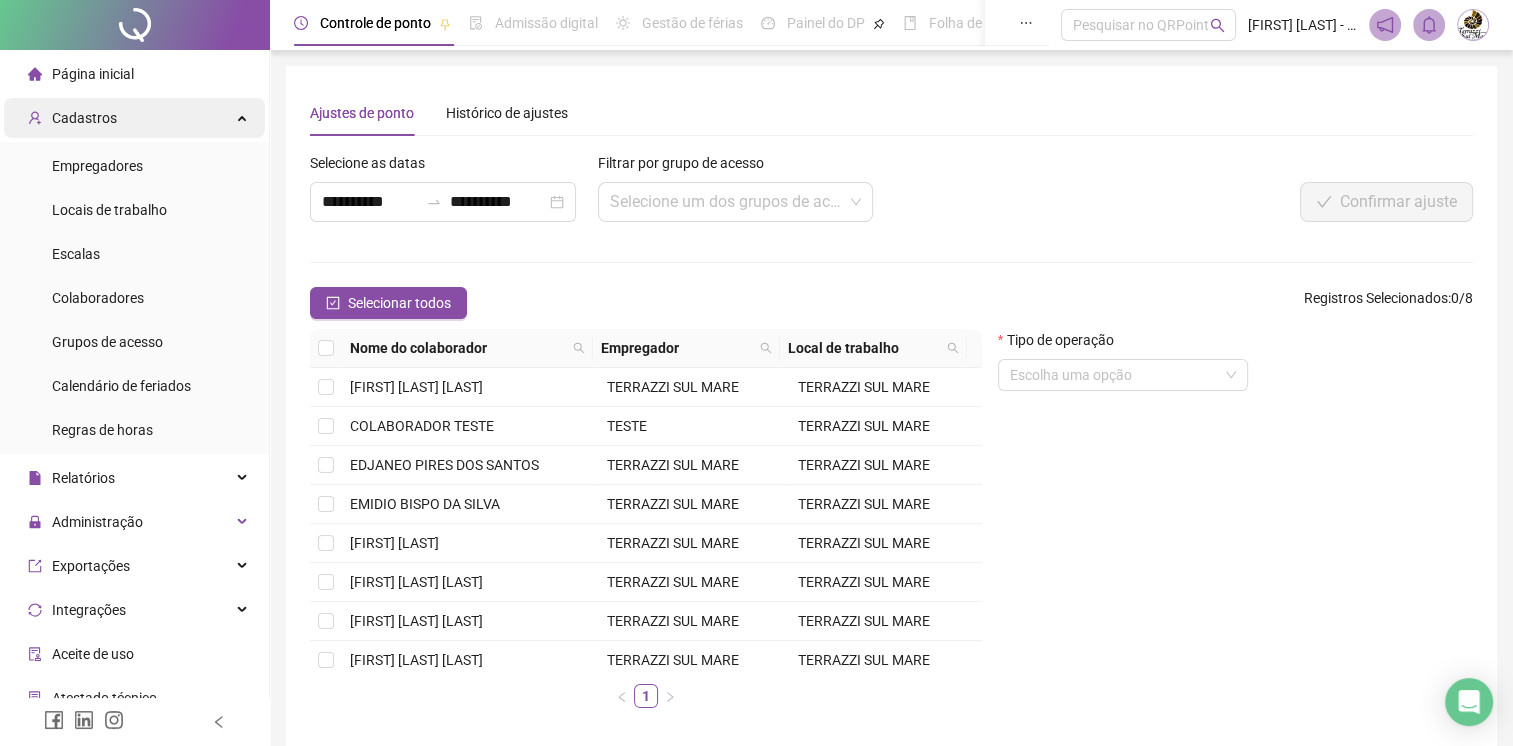 click on "Cadastros" at bounding box center (134, 118) 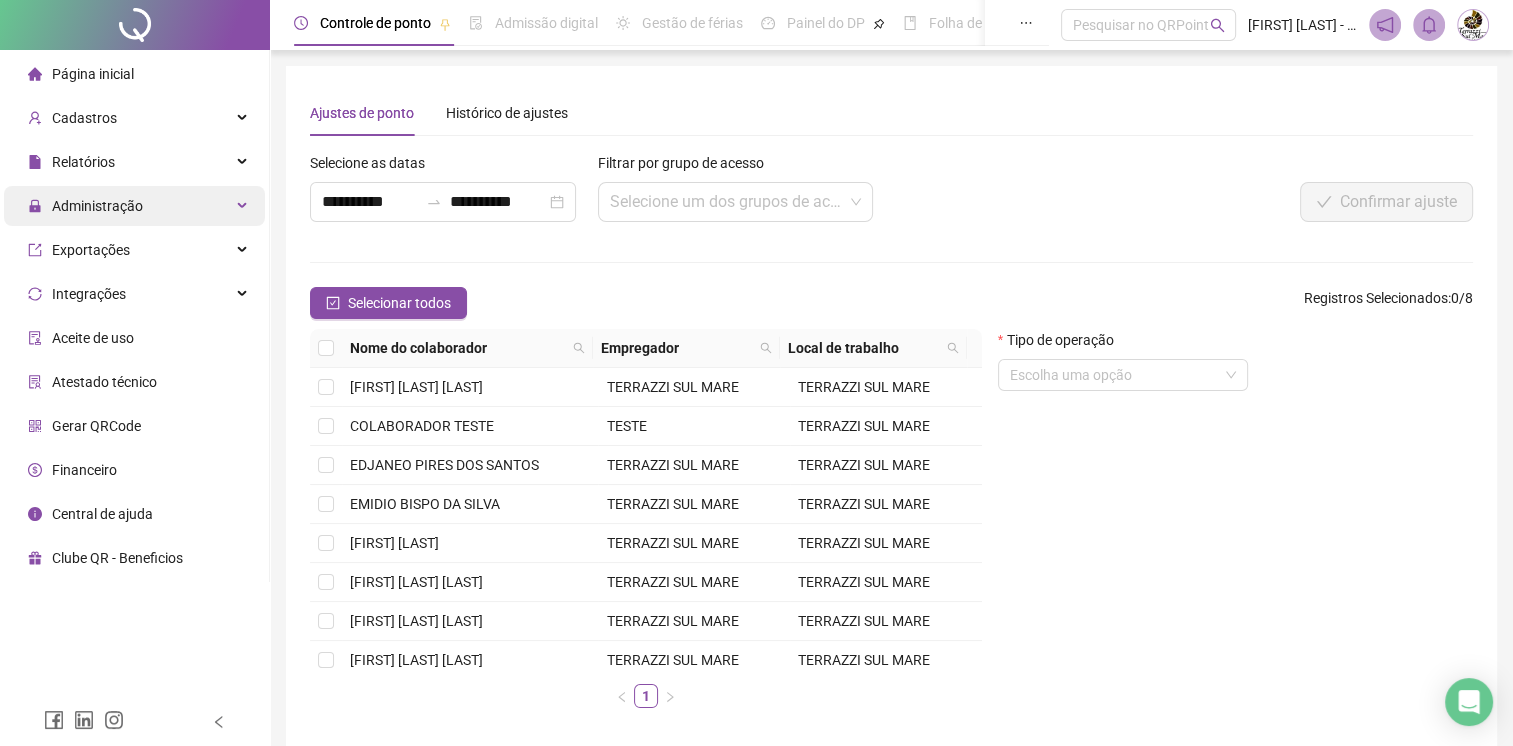 click on "Administração" at bounding box center (97, 206) 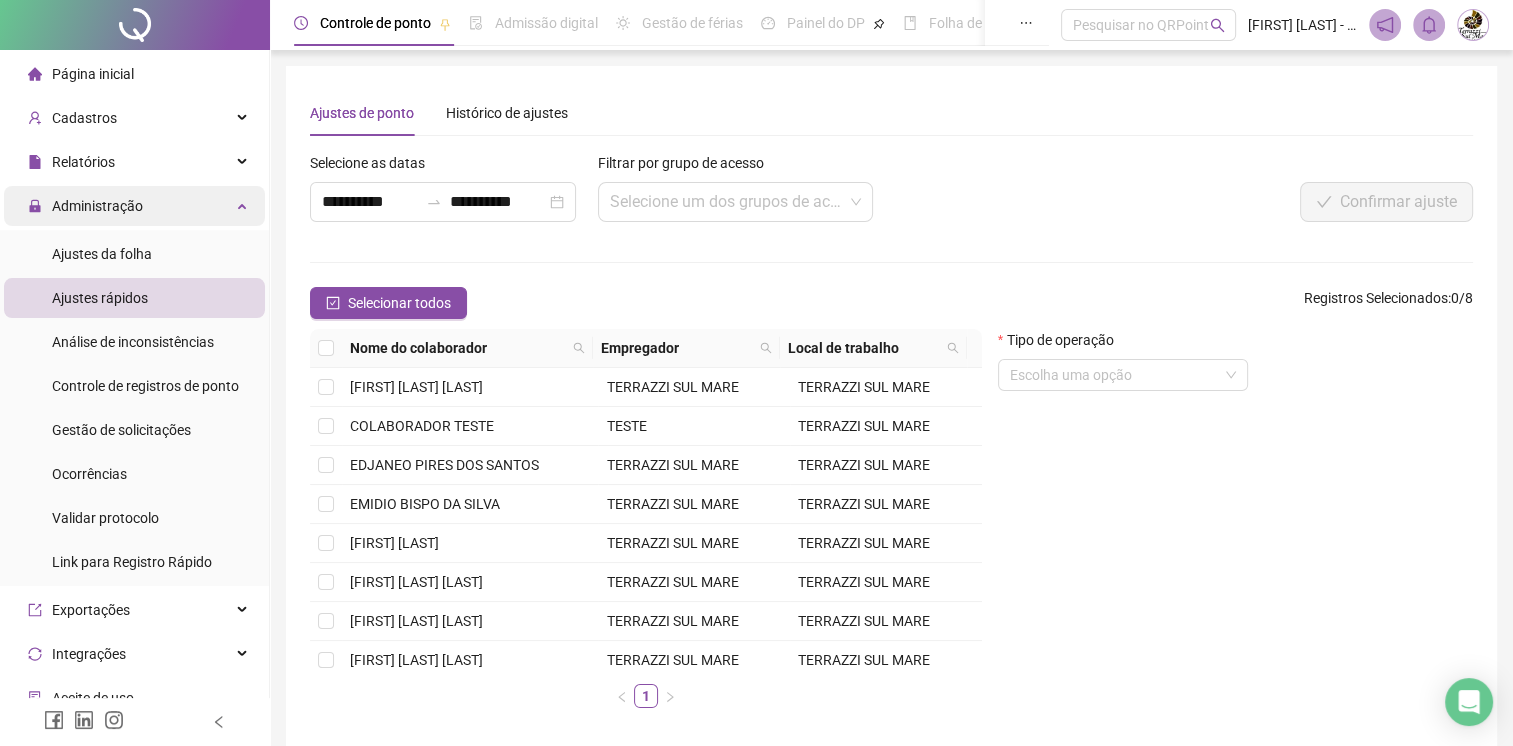 click on "Administração" at bounding box center [134, 206] 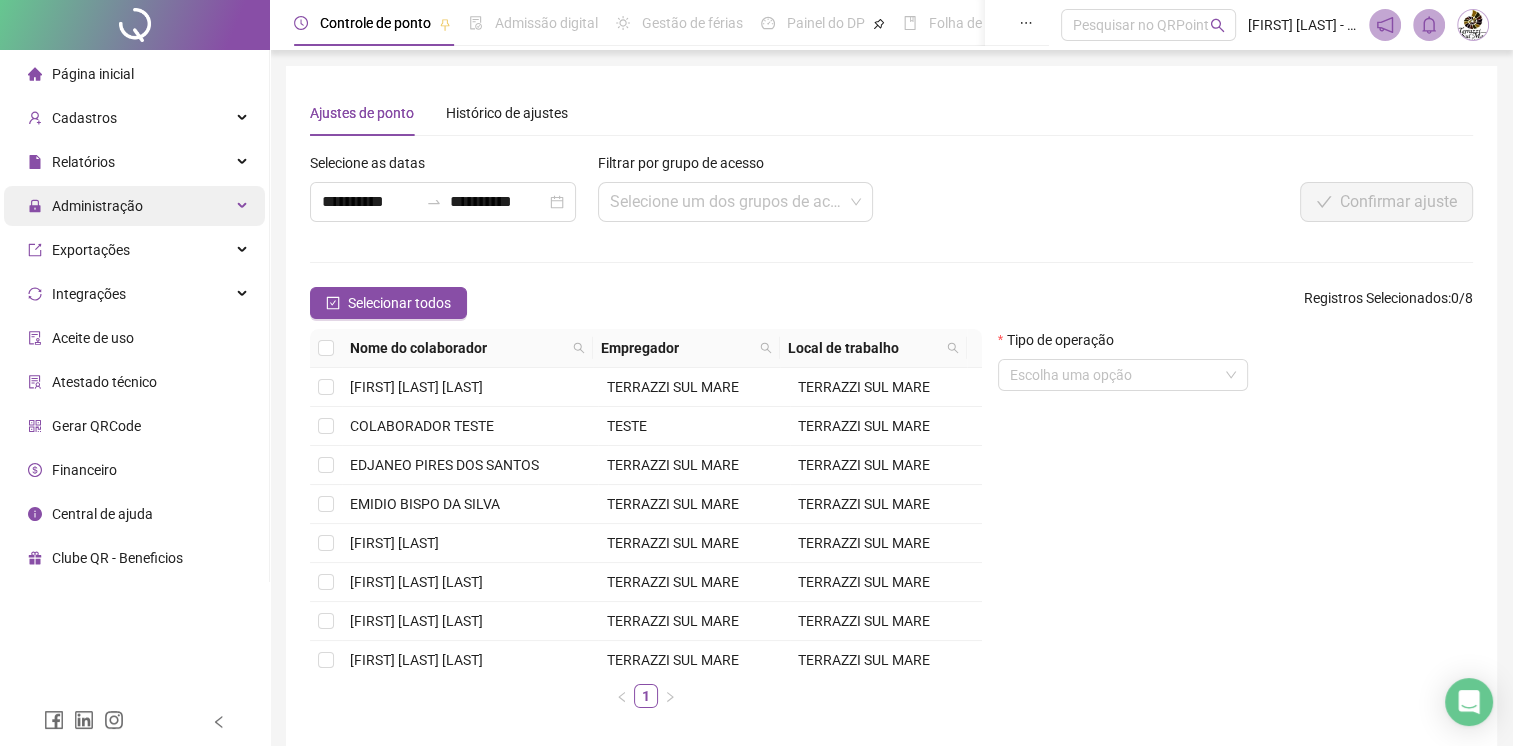 click on "Administração" at bounding box center [134, 206] 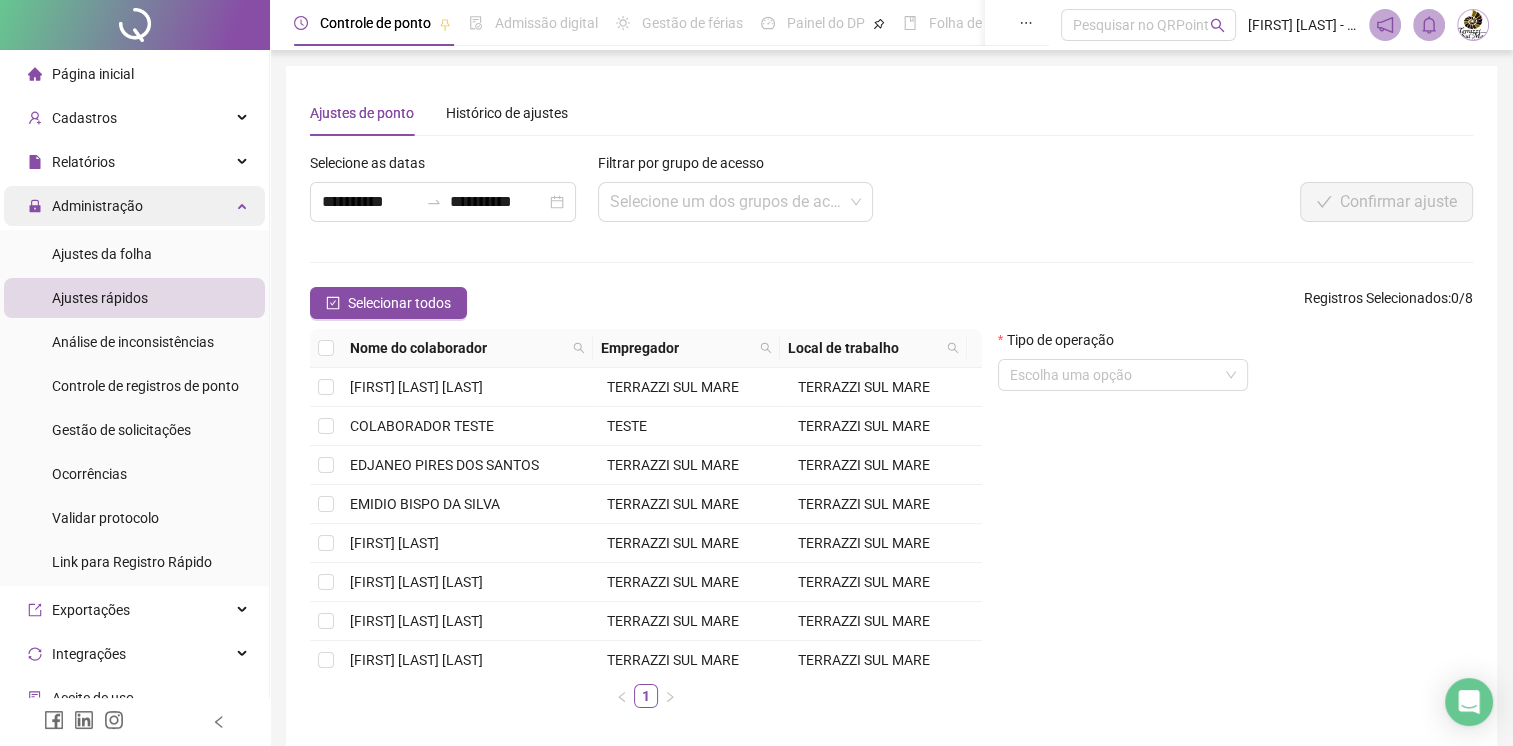 click on "Administração" at bounding box center [134, 206] 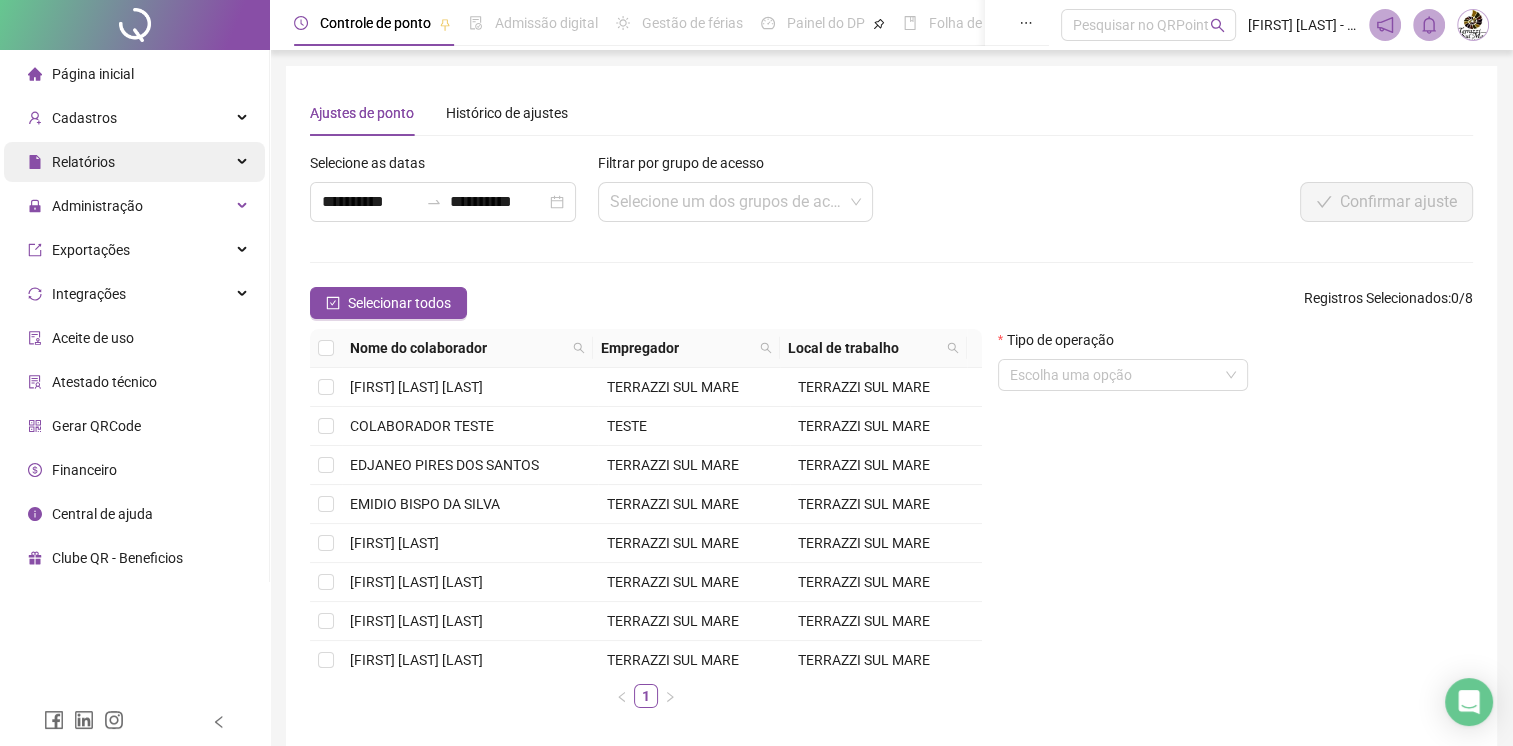 click on "Relatórios" at bounding box center (134, 162) 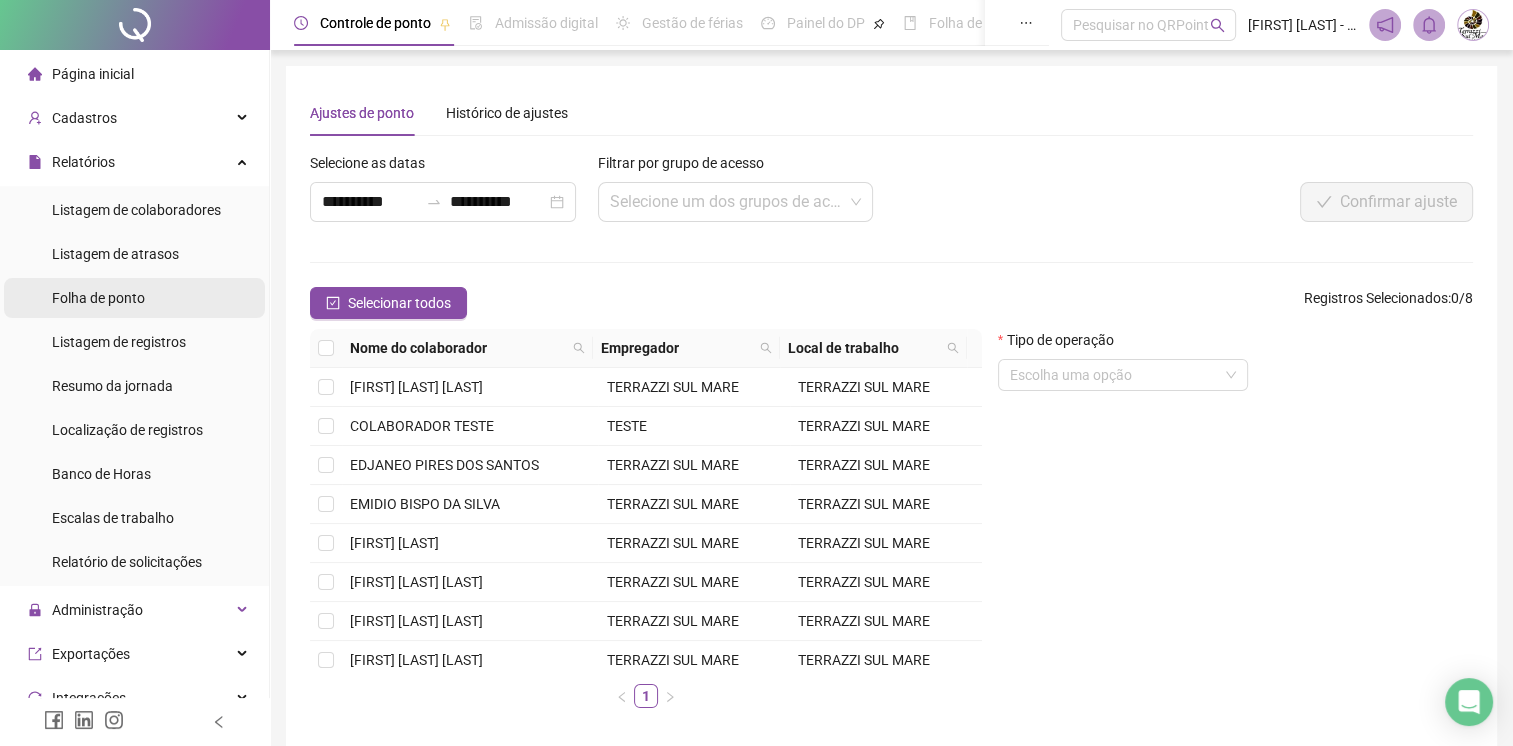 click on "Folha de ponto" at bounding box center [98, 298] 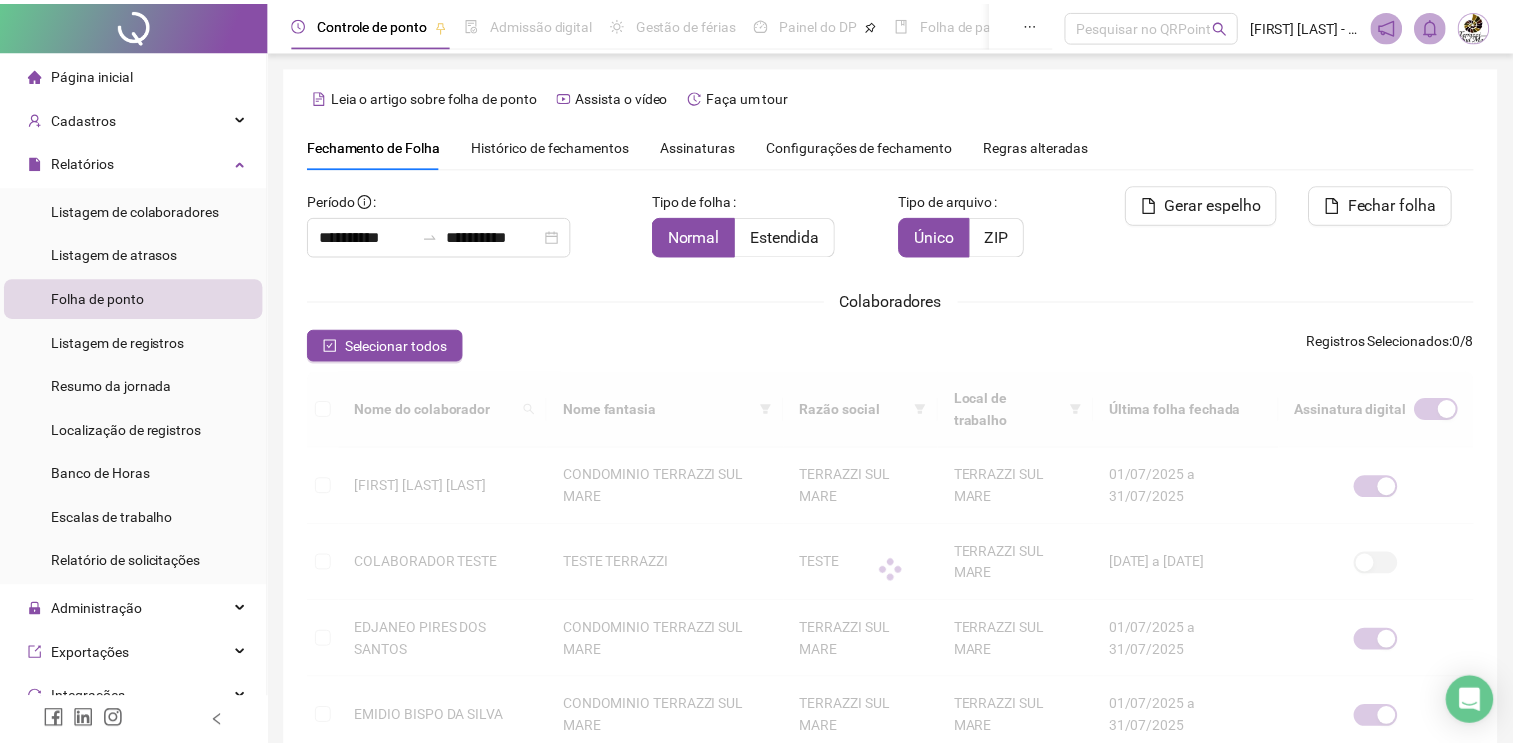 scroll, scrollTop: 36, scrollLeft: 0, axis: vertical 